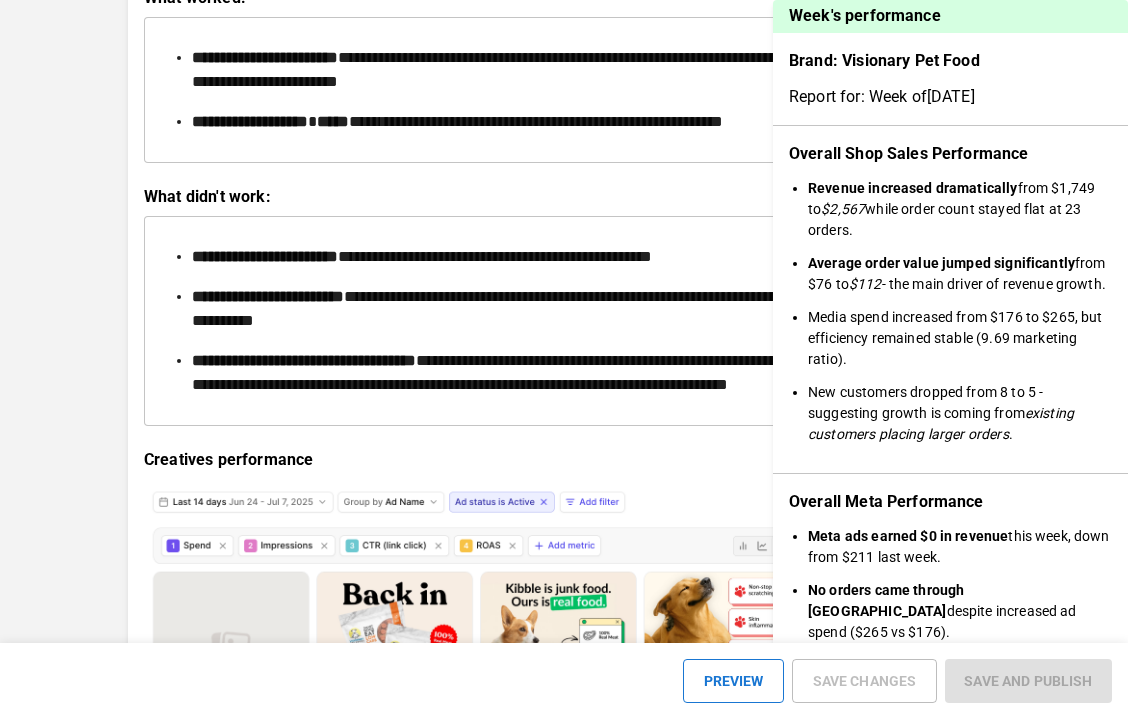 scroll, scrollTop: 2827, scrollLeft: 86, axis: both 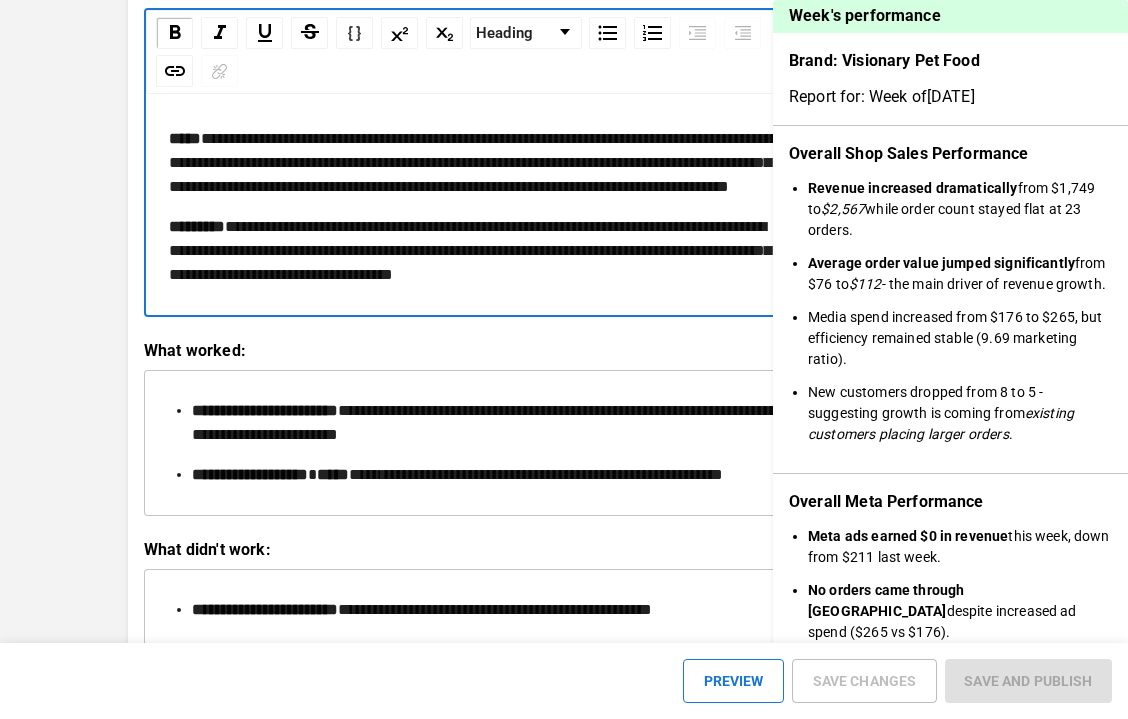 click on "**********" at bounding box center (478, 163) 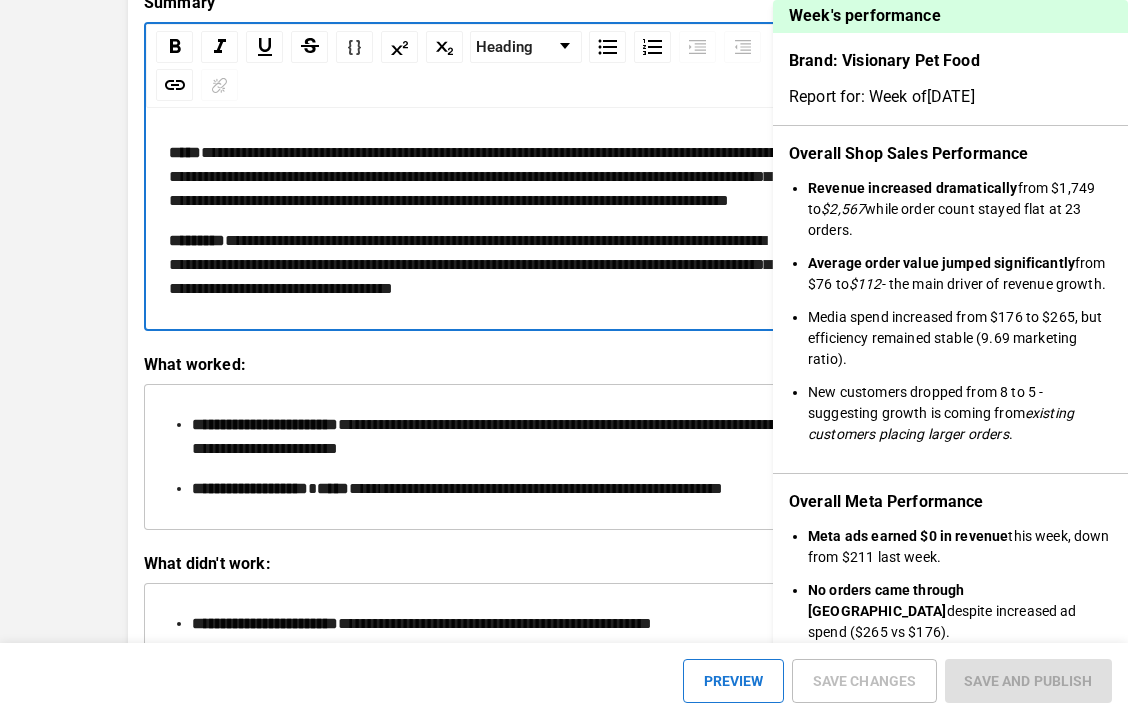 click on "**********" at bounding box center (478, 177) 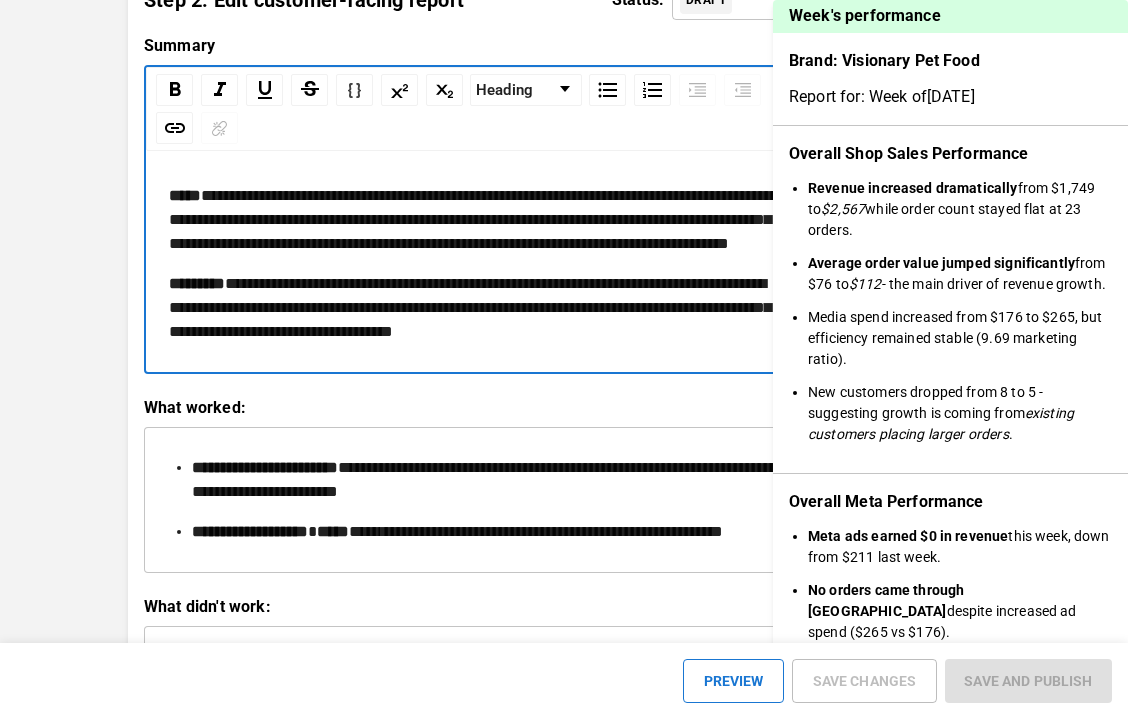 scroll, scrollTop: 2536, scrollLeft: 86, axis: both 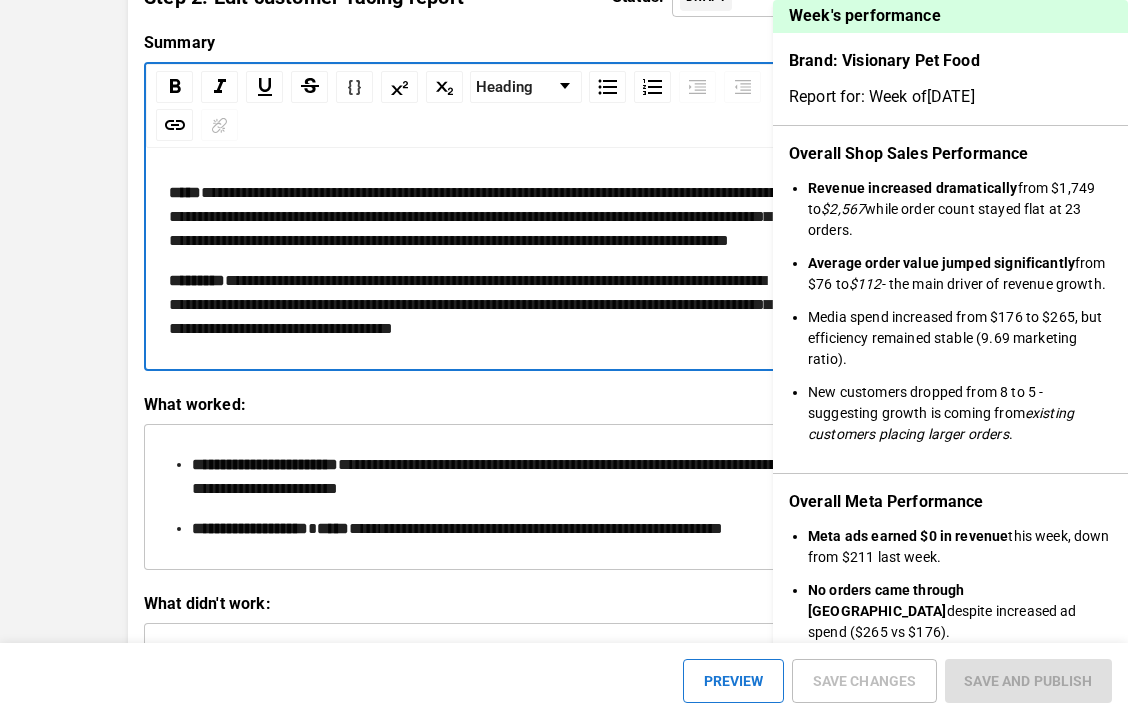 click on "**********" at bounding box center [473, 216] 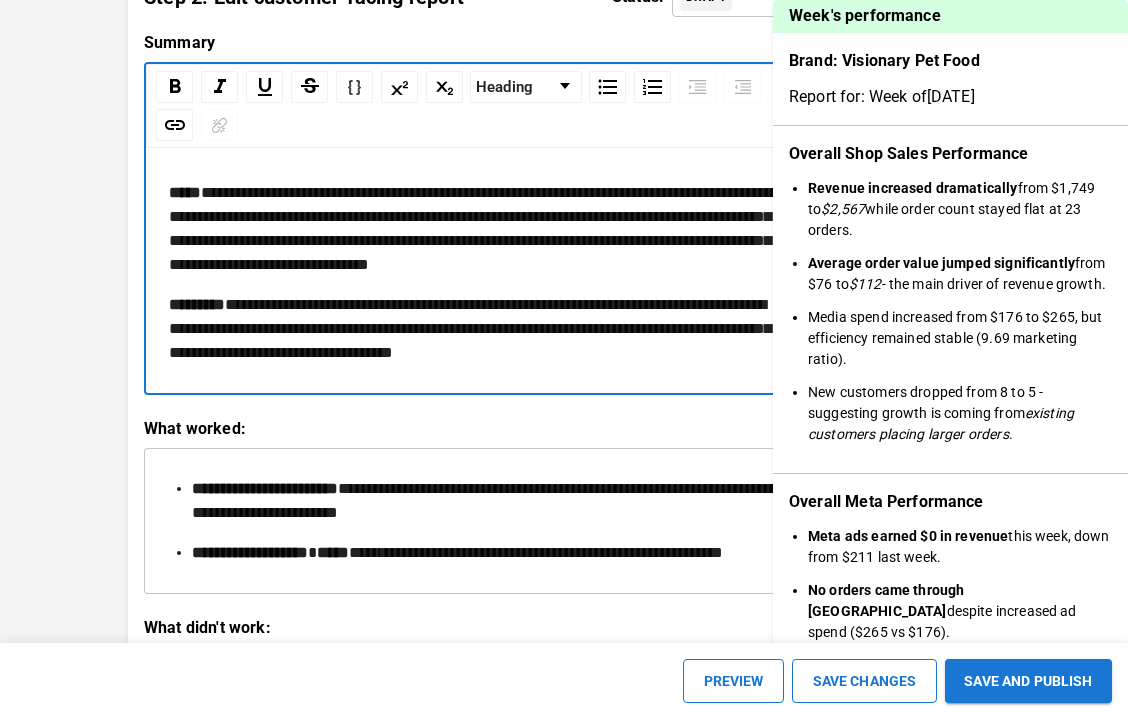 scroll, scrollTop: 2450, scrollLeft: 86, axis: both 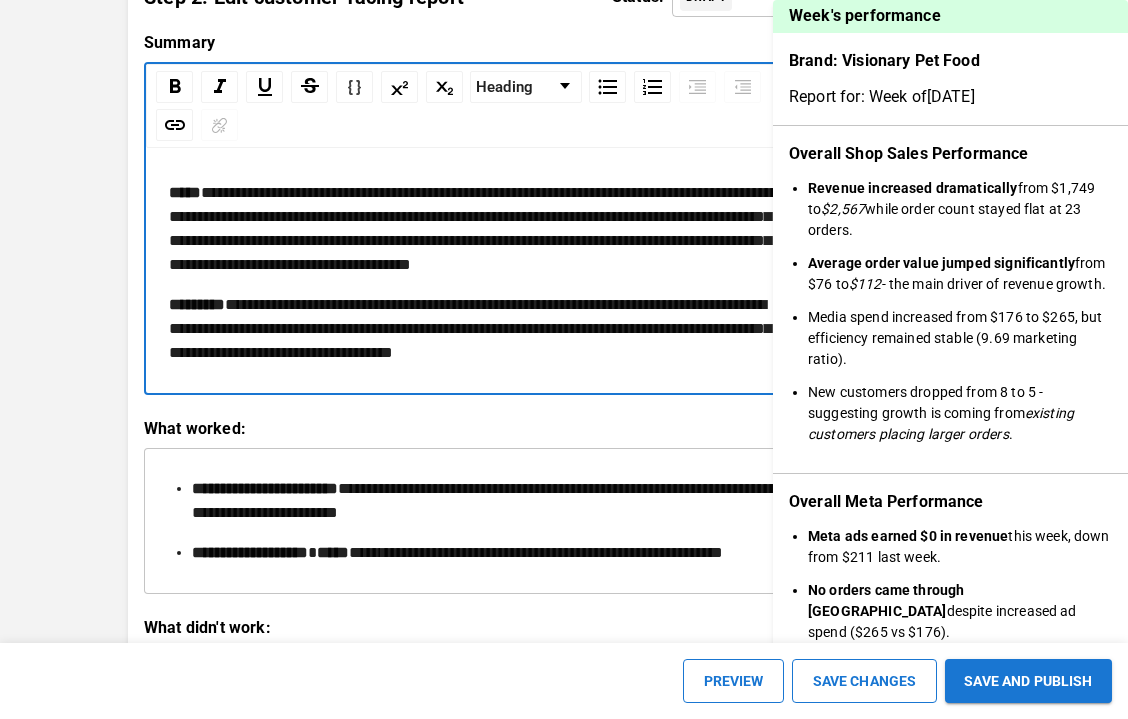 click on "**********" at bounding box center [478, 229] 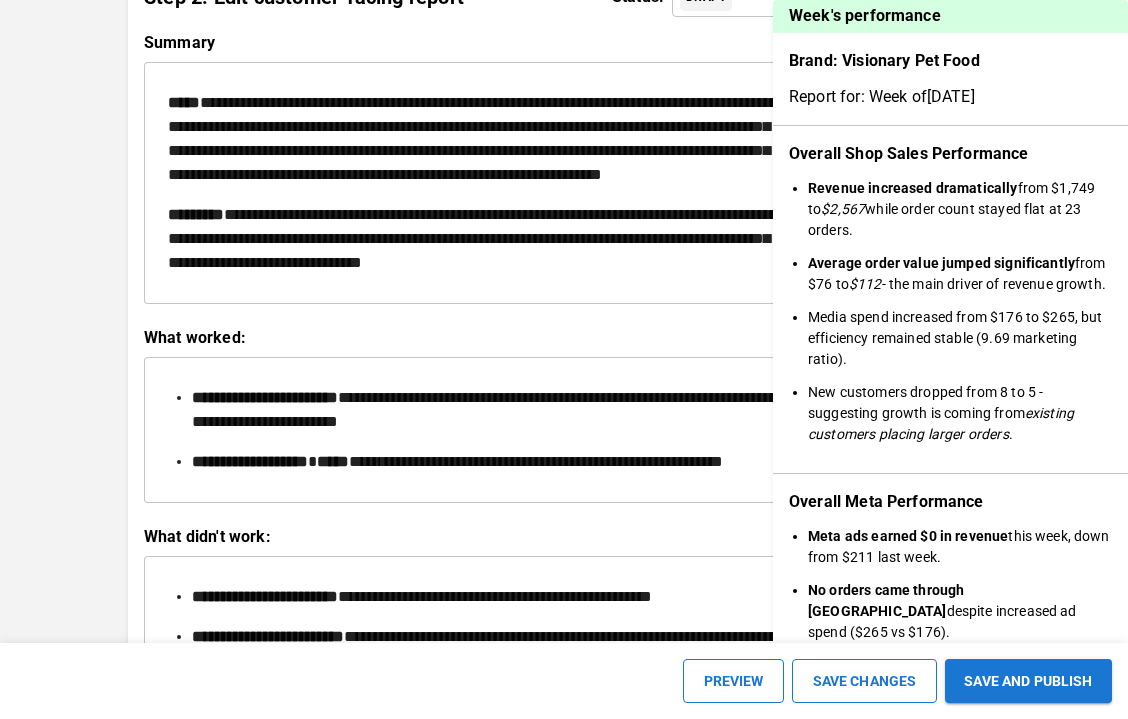 scroll, scrollTop: 2450, scrollLeft: 86, axis: both 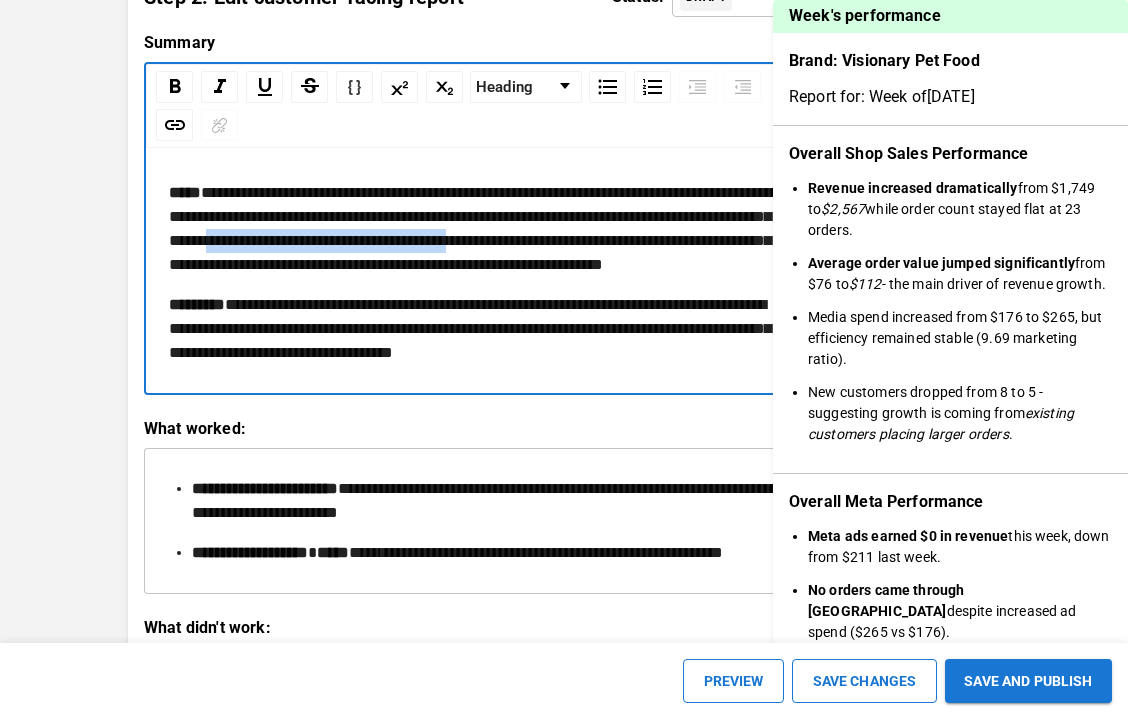 click on "**********" at bounding box center (473, 228) 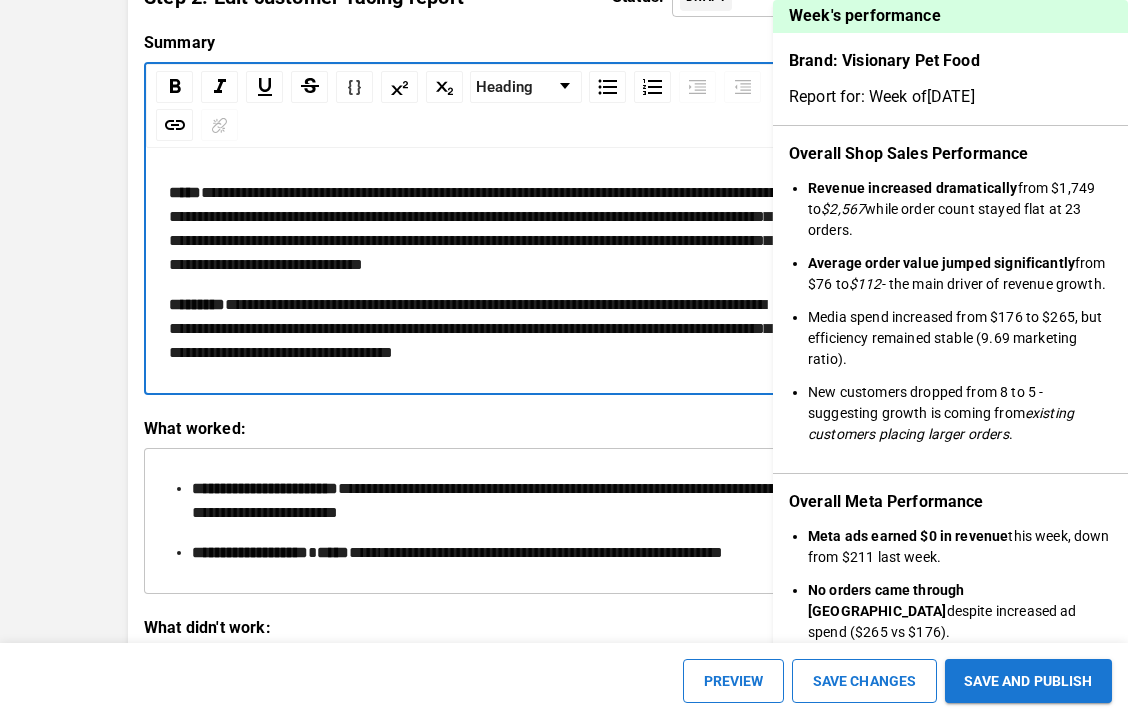 click on "**********" at bounding box center (473, 228) 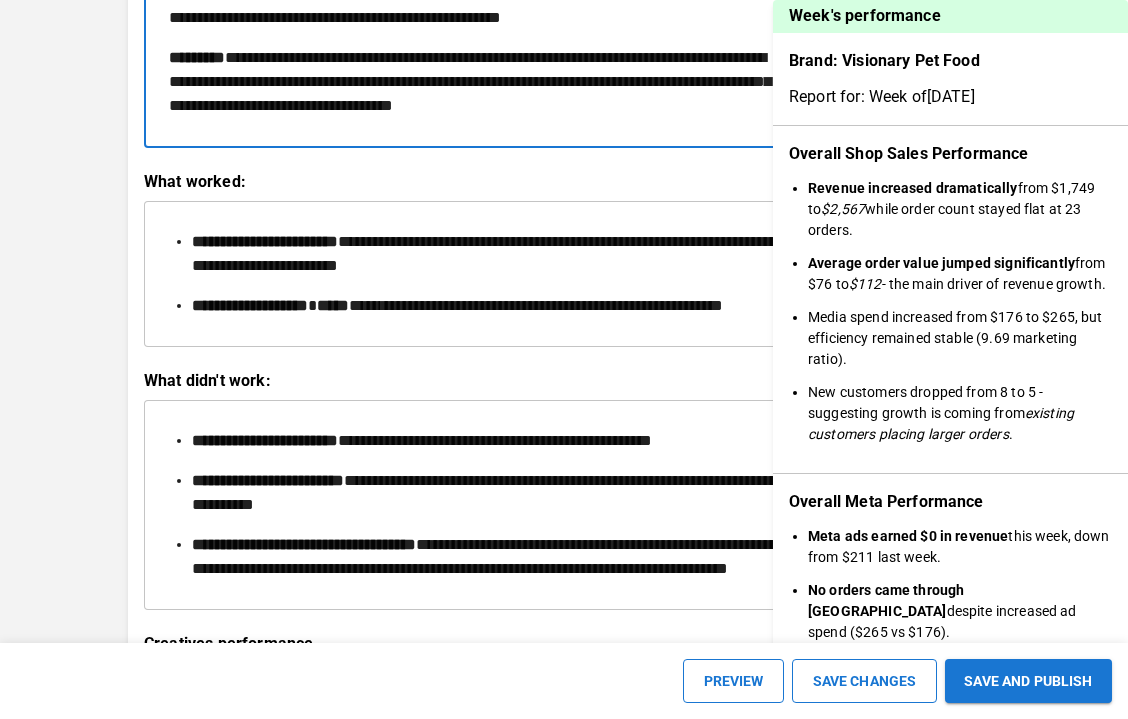 scroll, scrollTop: 2822, scrollLeft: 86, axis: both 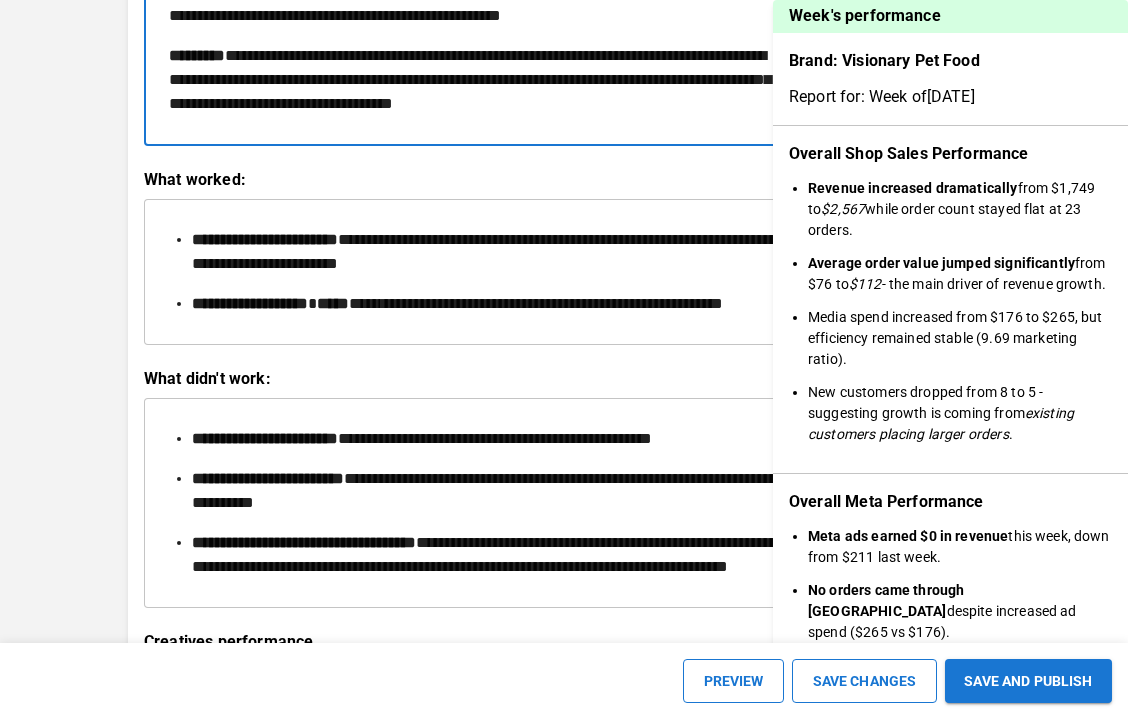 click on "**********" at bounding box center (581, 303) 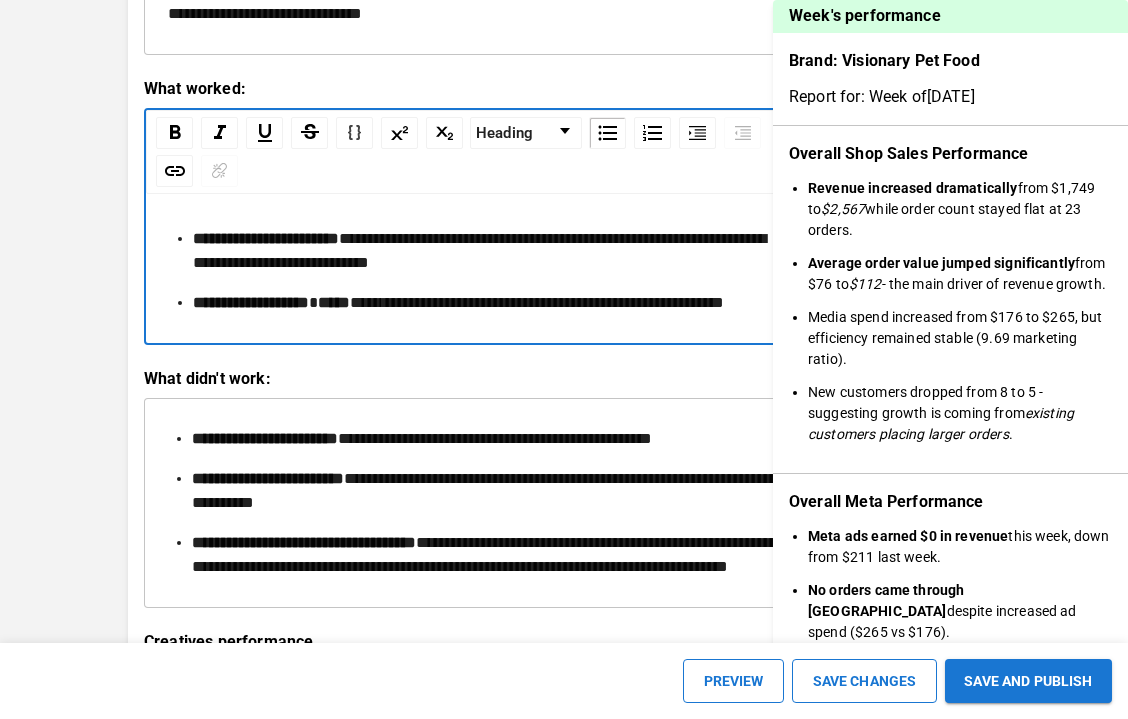 click on "**********" at bounding box center [582, 302] 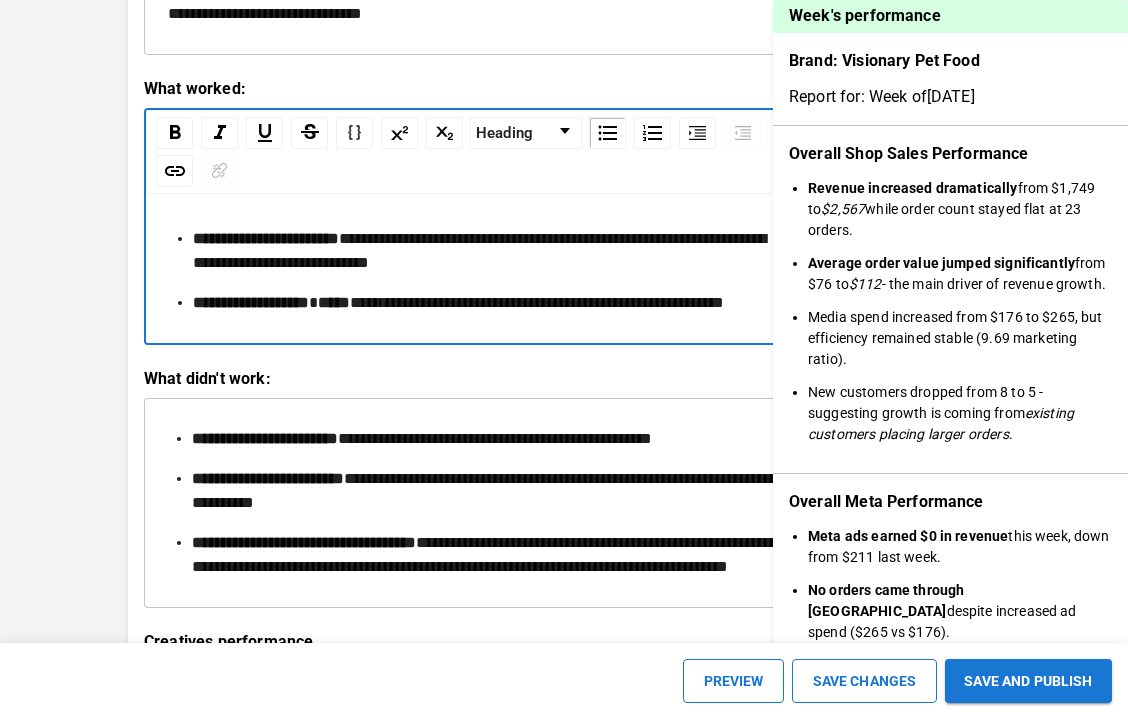 type 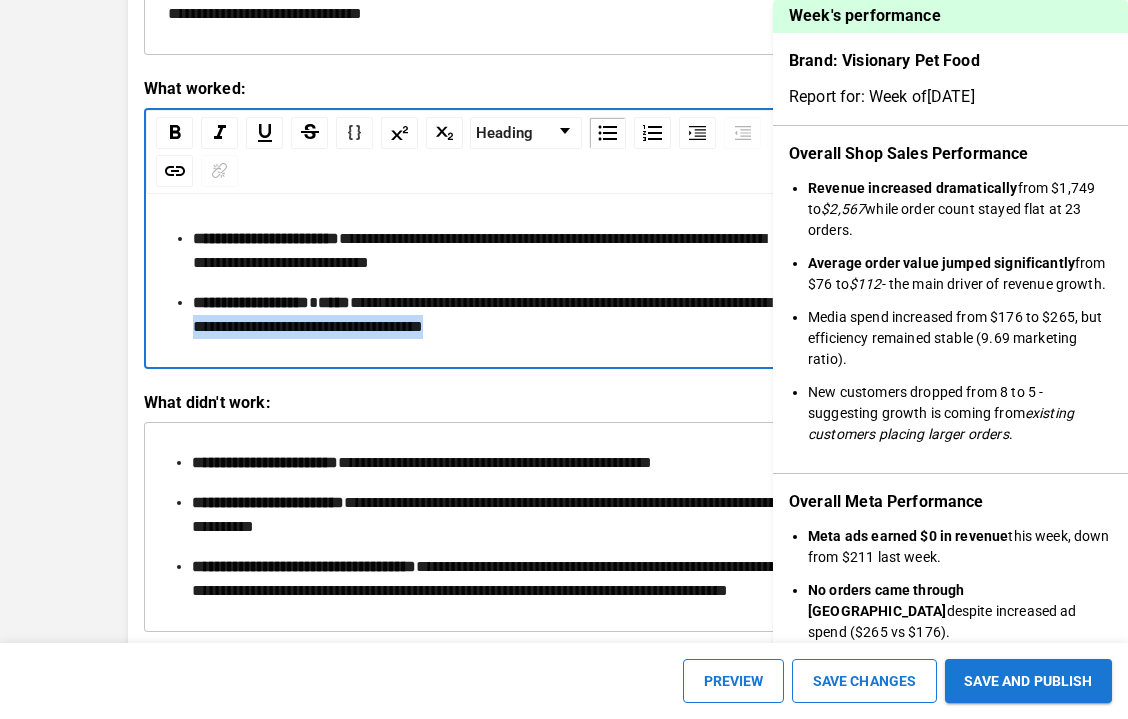 click on "**********" at bounding box center [490, 315] 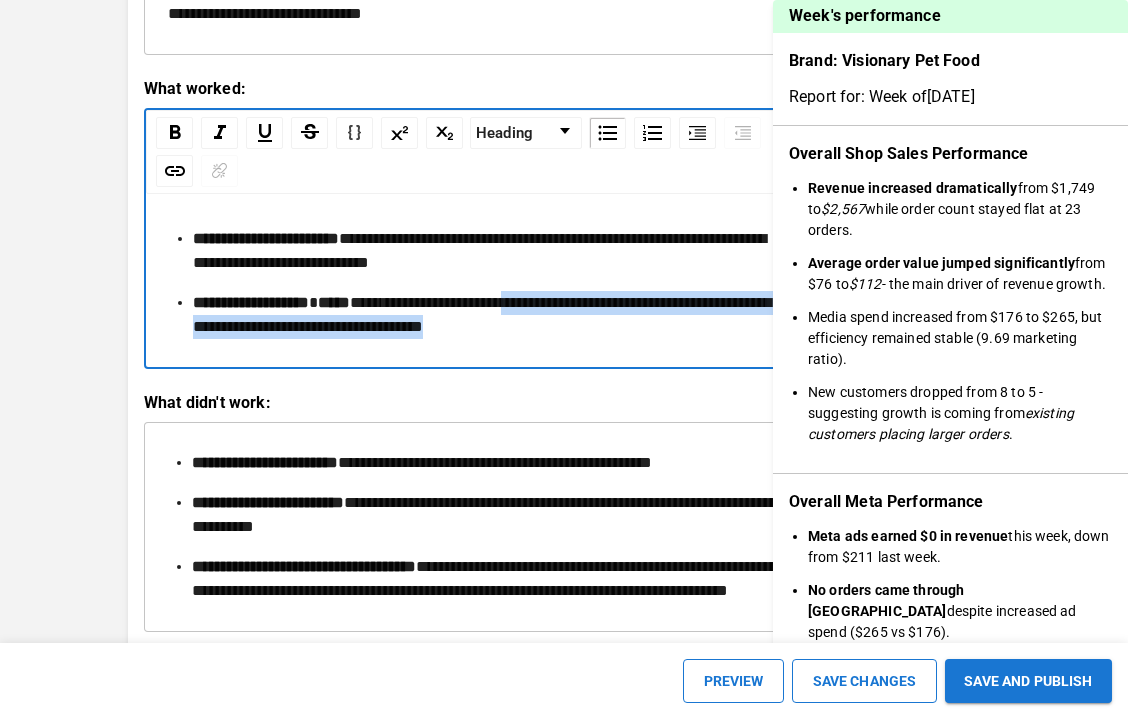 drag, startPoint x: 674, startPoint y: 372, endPoint x: 593, endPoint y: 347, distance: 84.77028 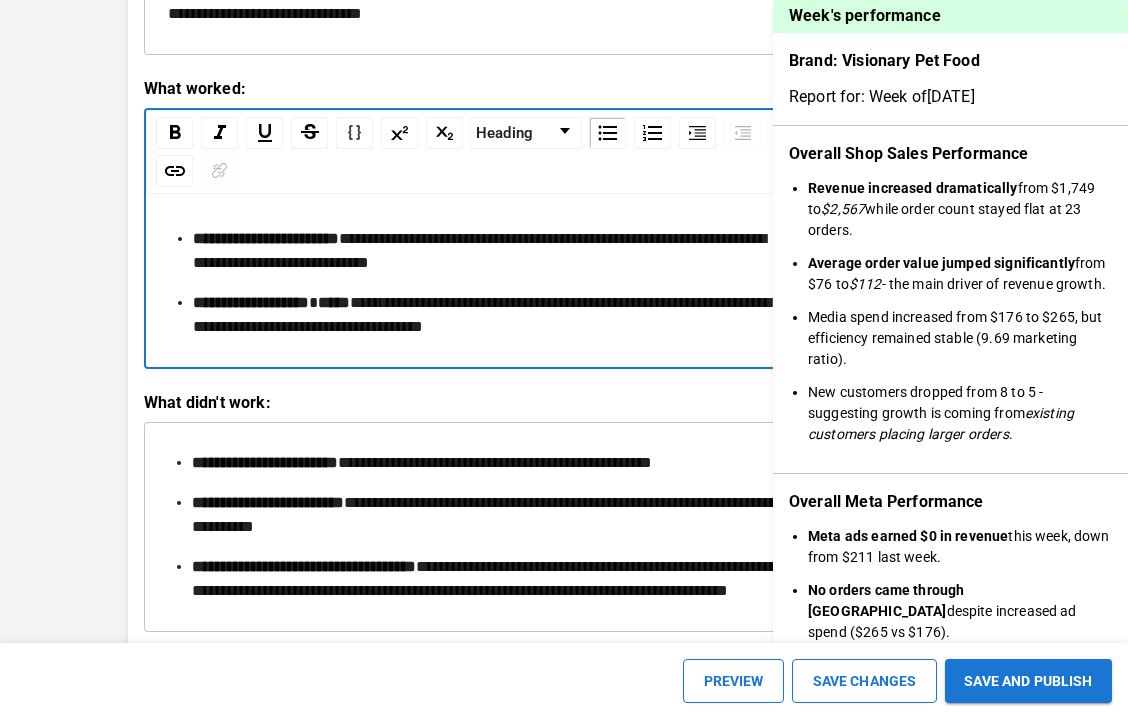 click on "**********" at bounding box center (490, 315) 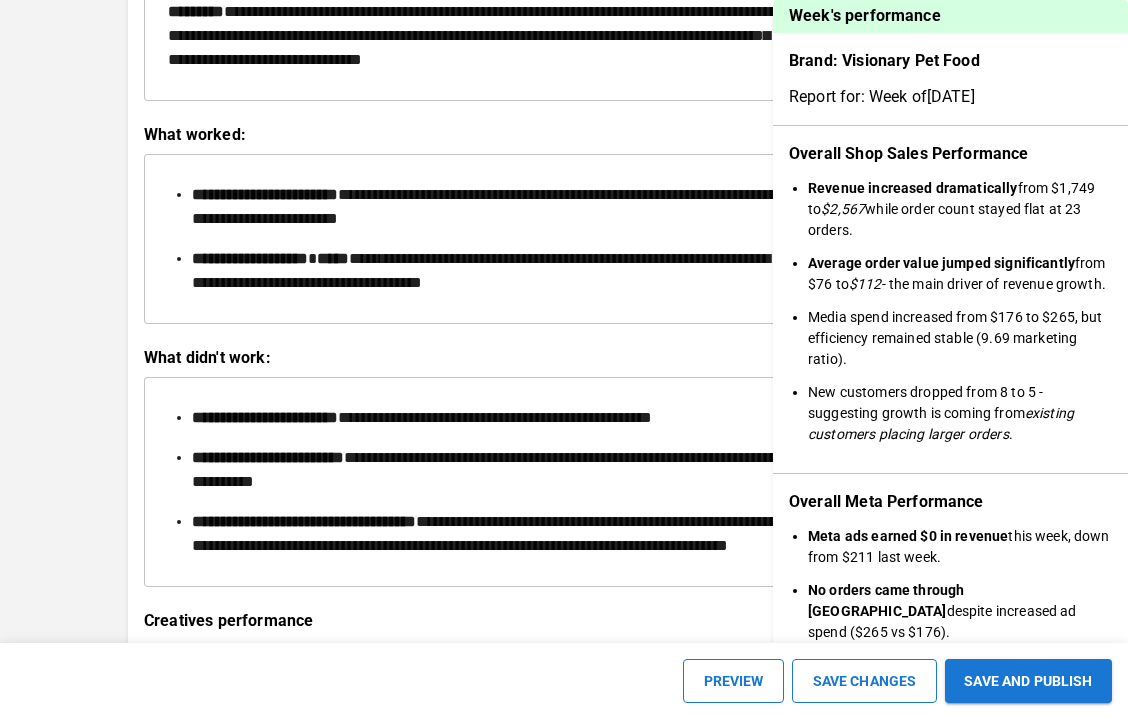 scroll, scrollTop: 2677, scrollLeft: 86, axis: both 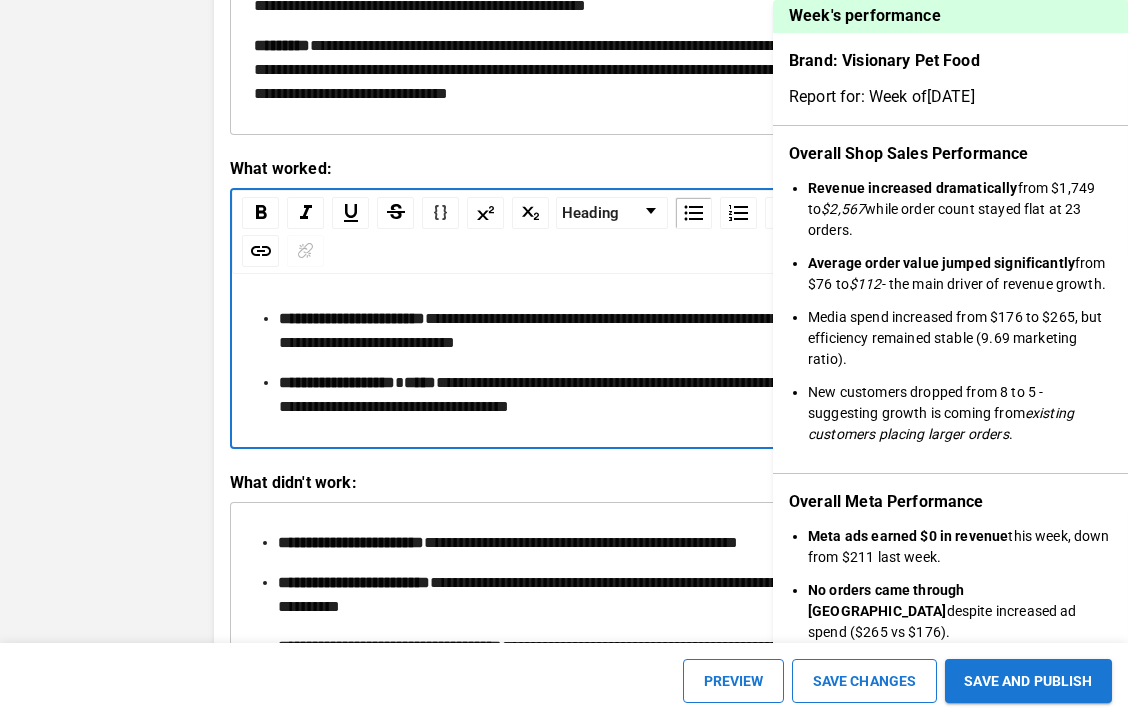 click on "****" at bounding box center [420, 382] 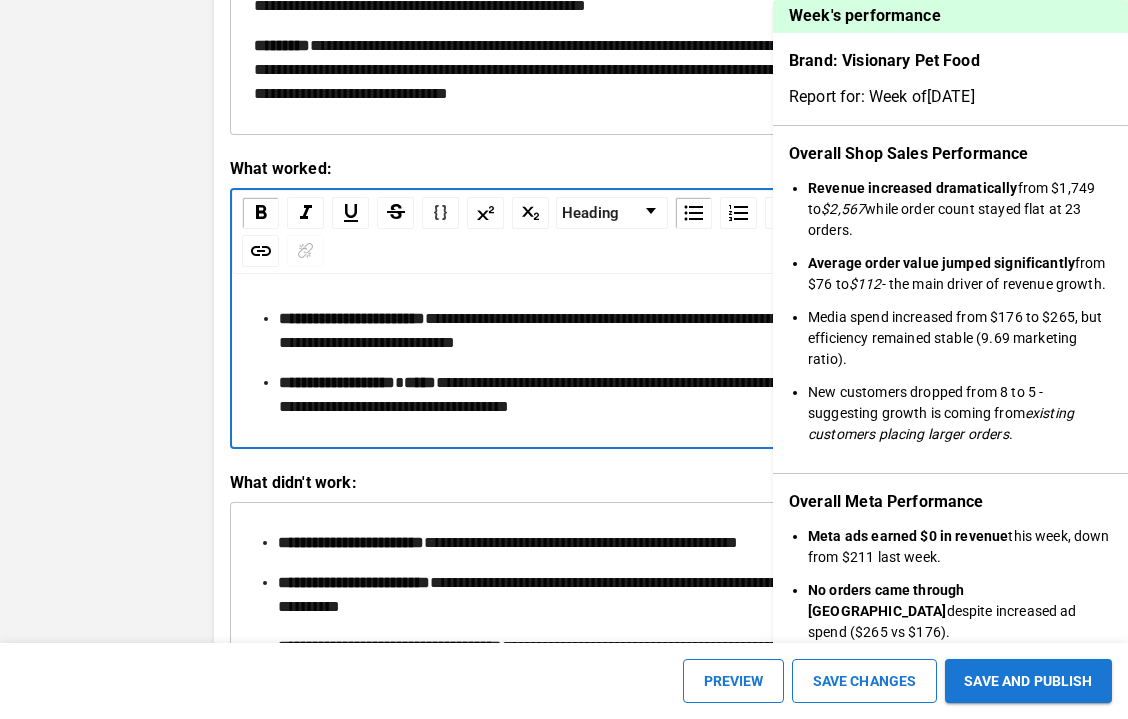 click on "*********" at bounding box center [497, 382] 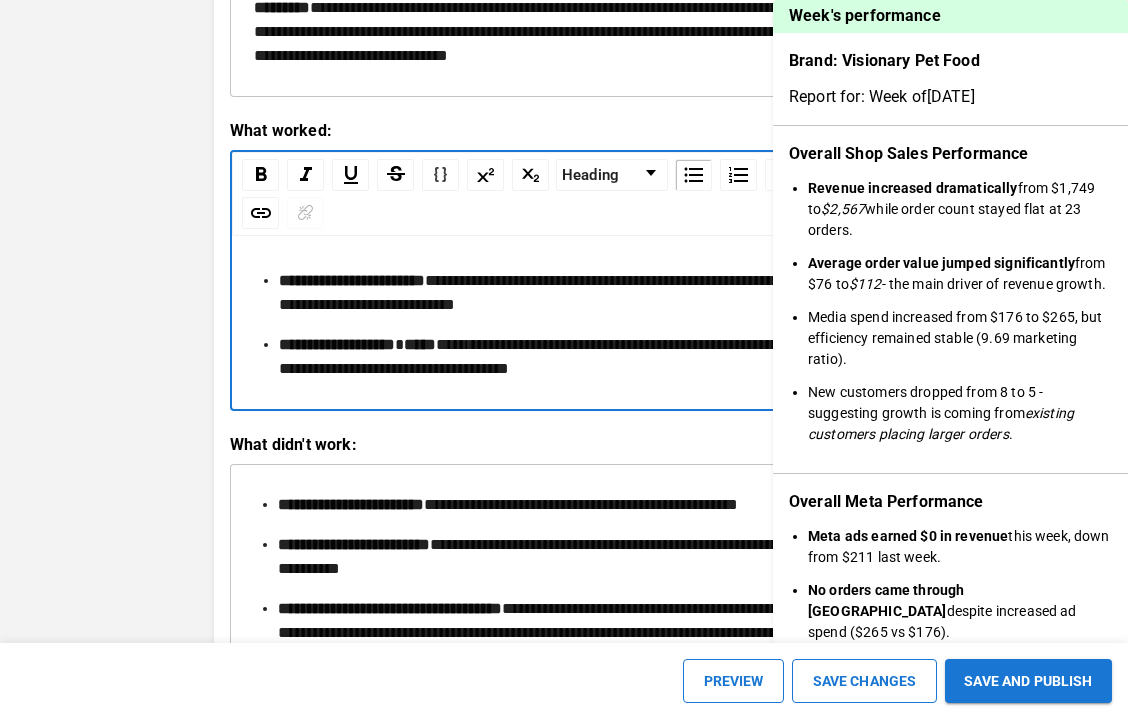 scroll, scrollTop: 2681, scrollLeft: 0, axis: vertical 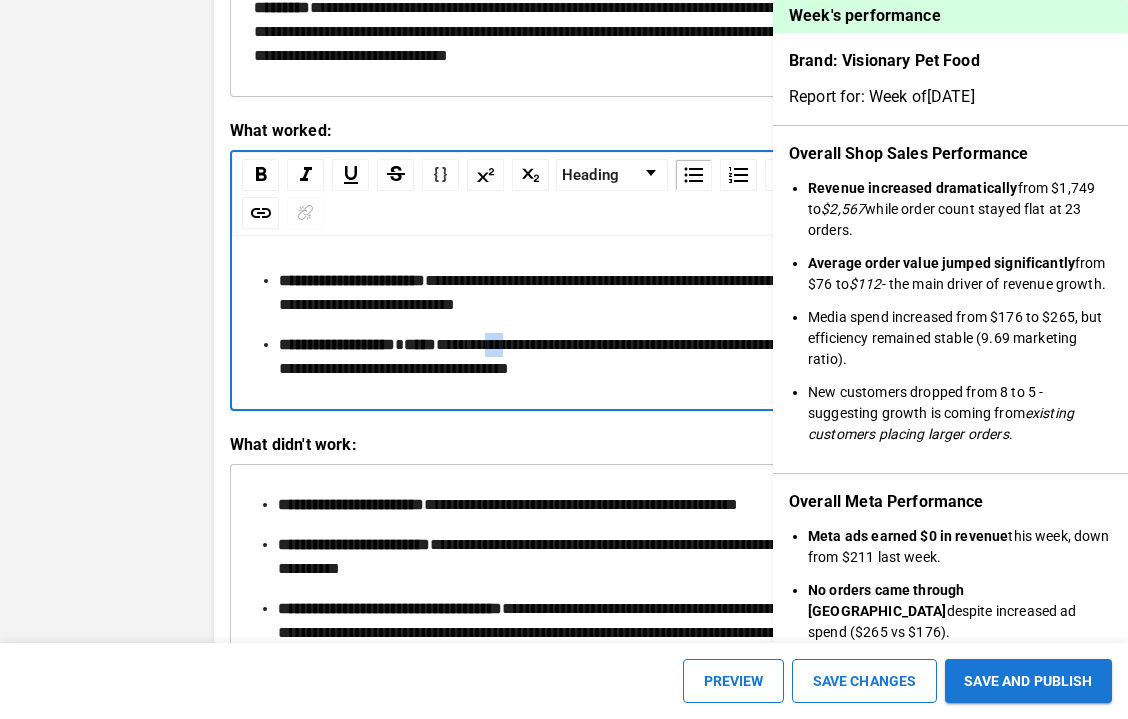 drag, startPoint x: 574, startPoint y: 393, endPoint x: 549, endPoint y: 396, distance: 25.179358 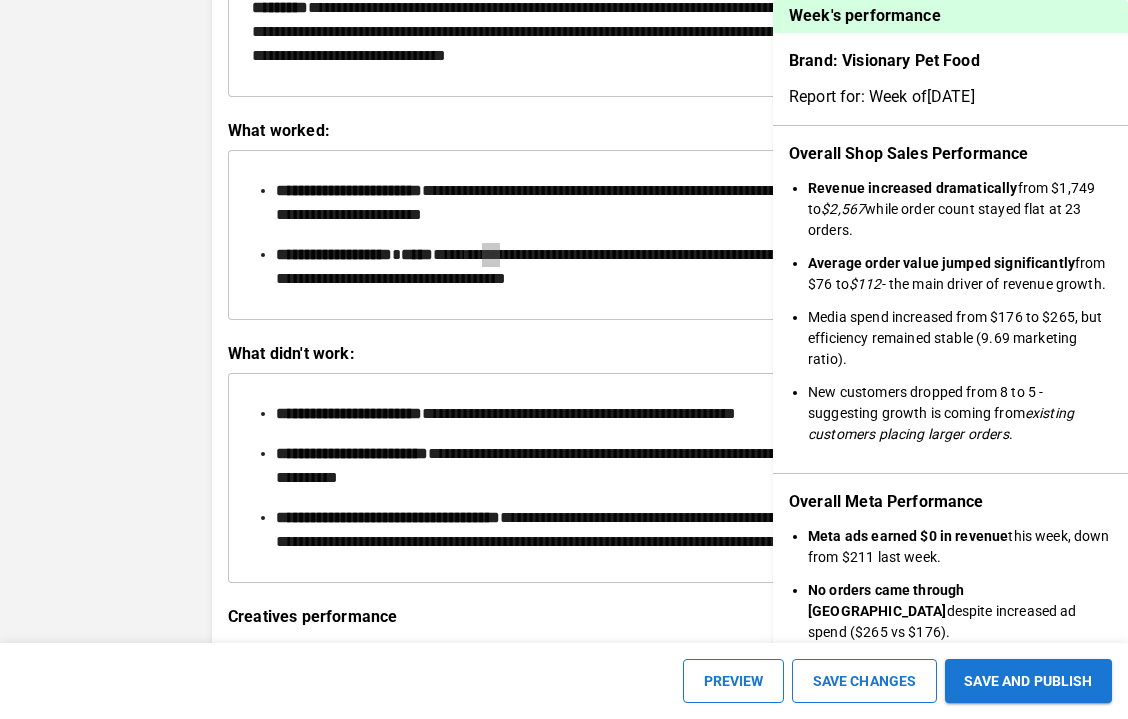 scroll, scrollTop: 2681, scrollLeft: 2, axis: both 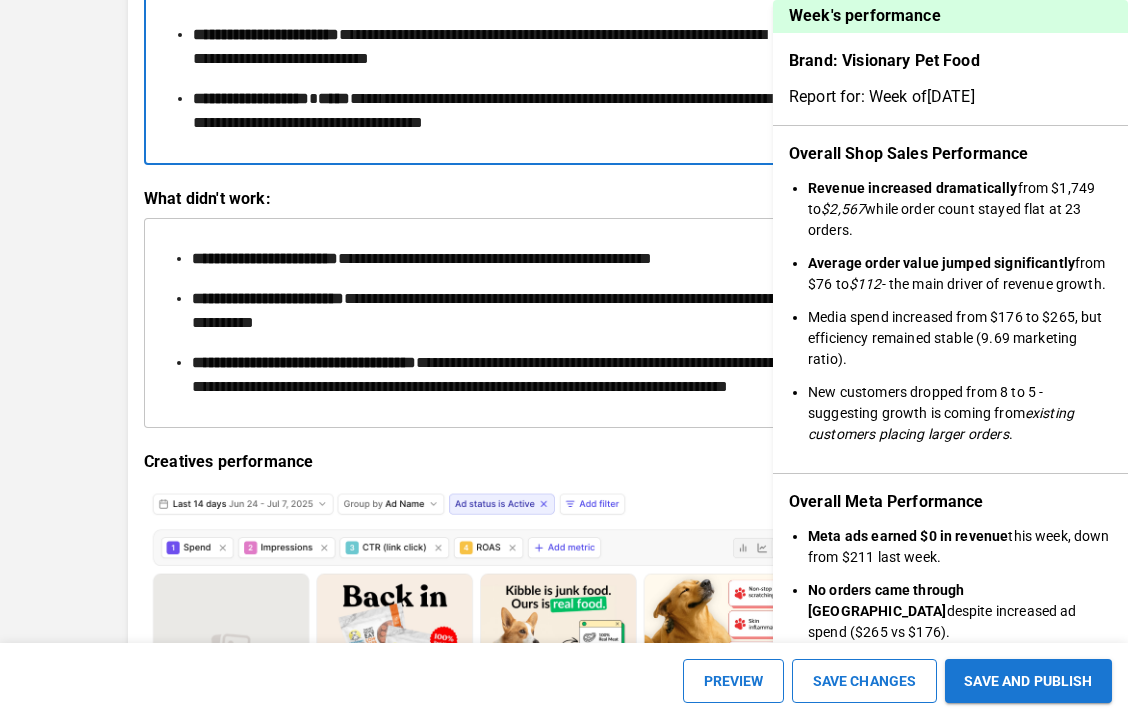 click on "**********" at bounding box center (268, 298) 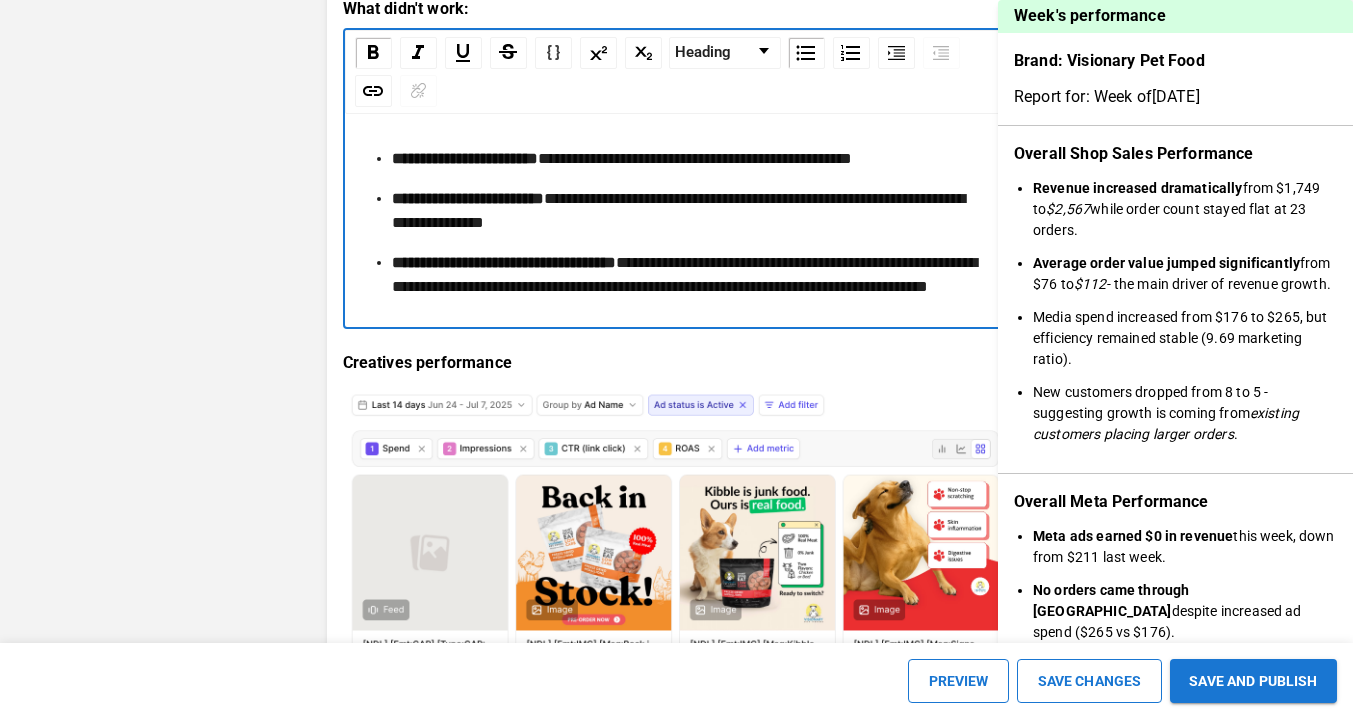 scroll, scrollTop: 3104, scrollLeft: 0, axis: vertical 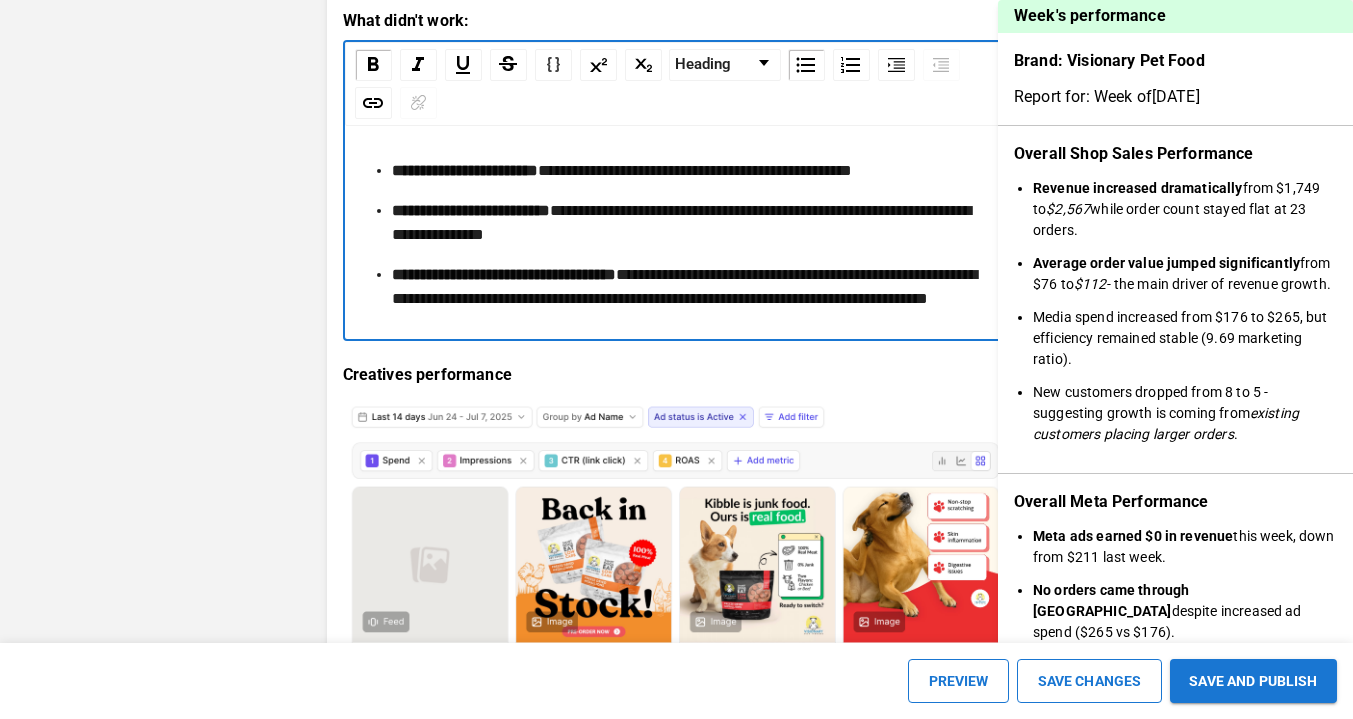 type 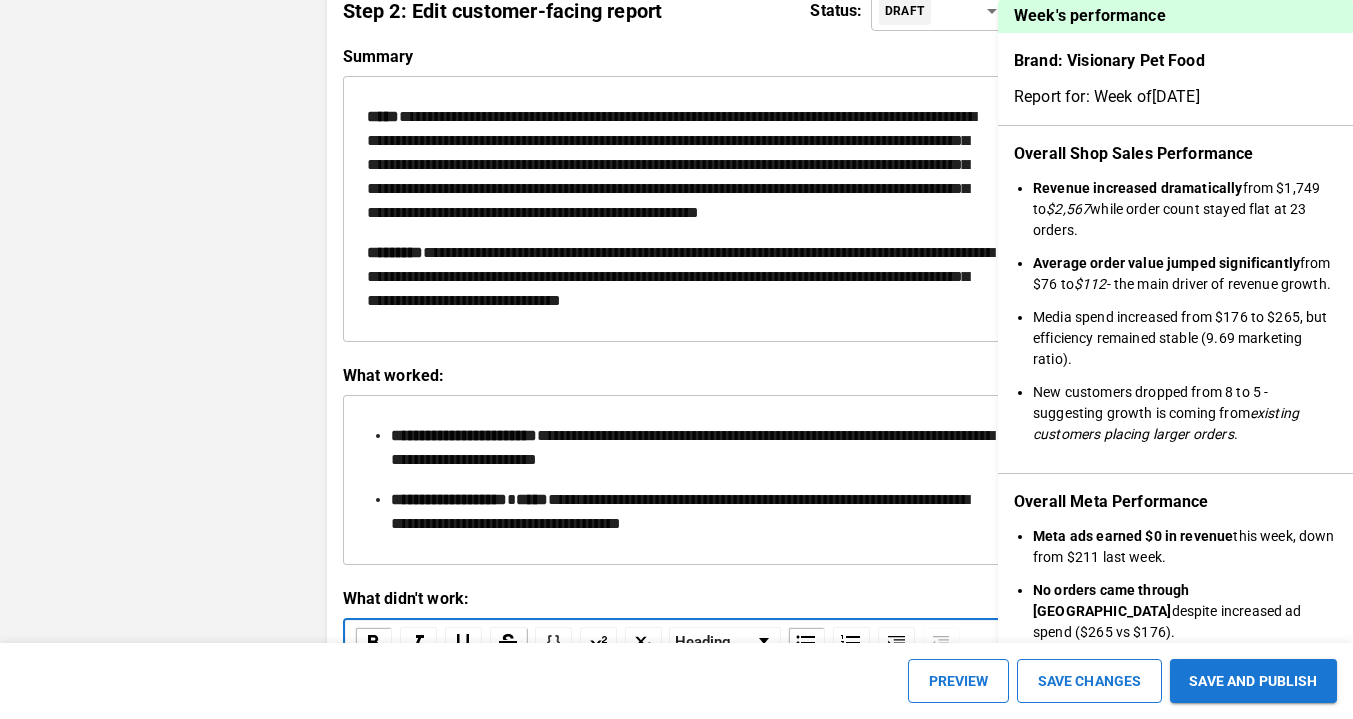 scroll, scrollTop: 2514, scrollLeft: 0, axis: vertical 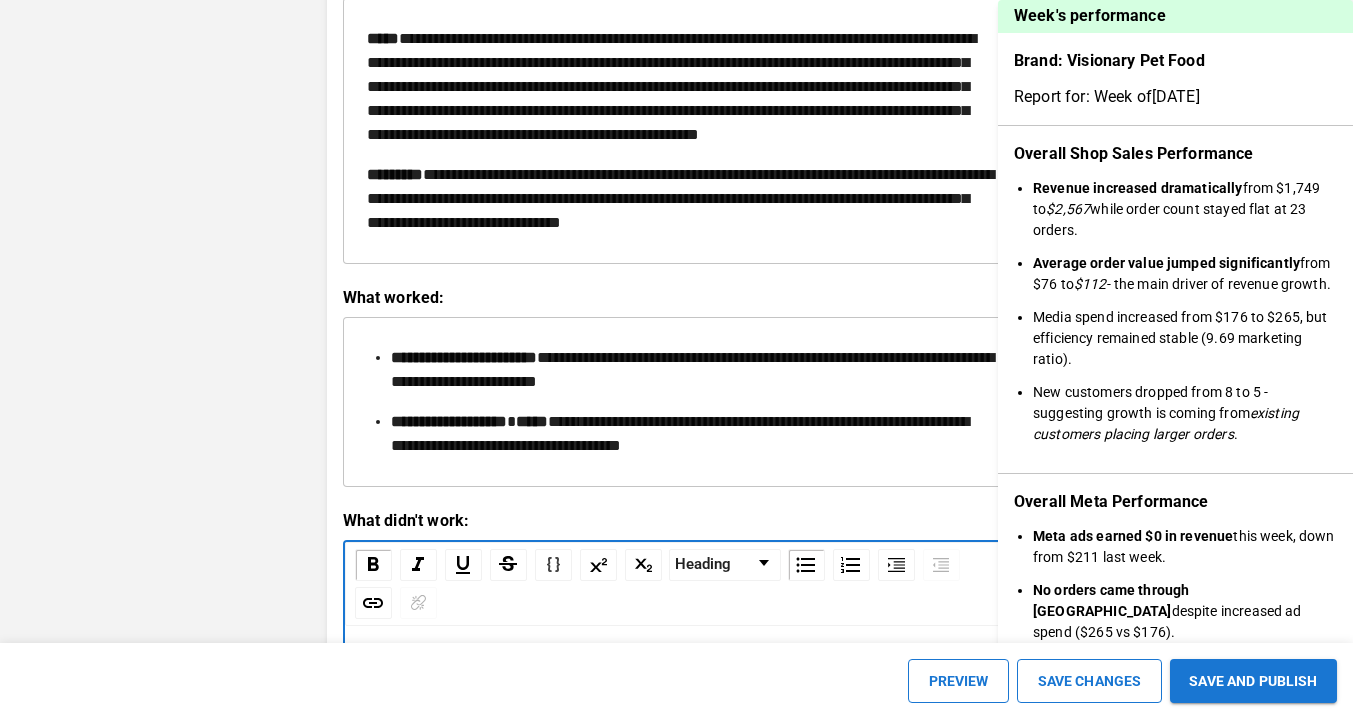click on "**********" at bounding box center [671, 86] 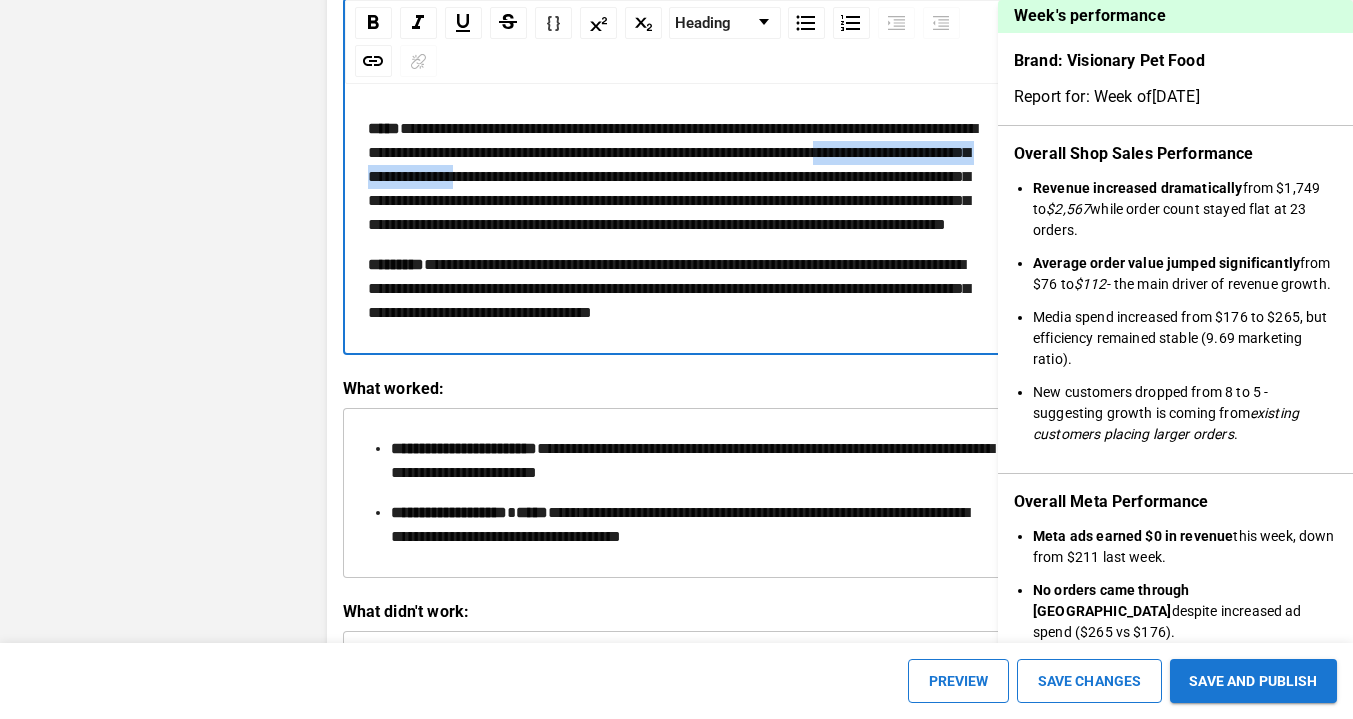 click on "**********" at bounding box center [672, 176] 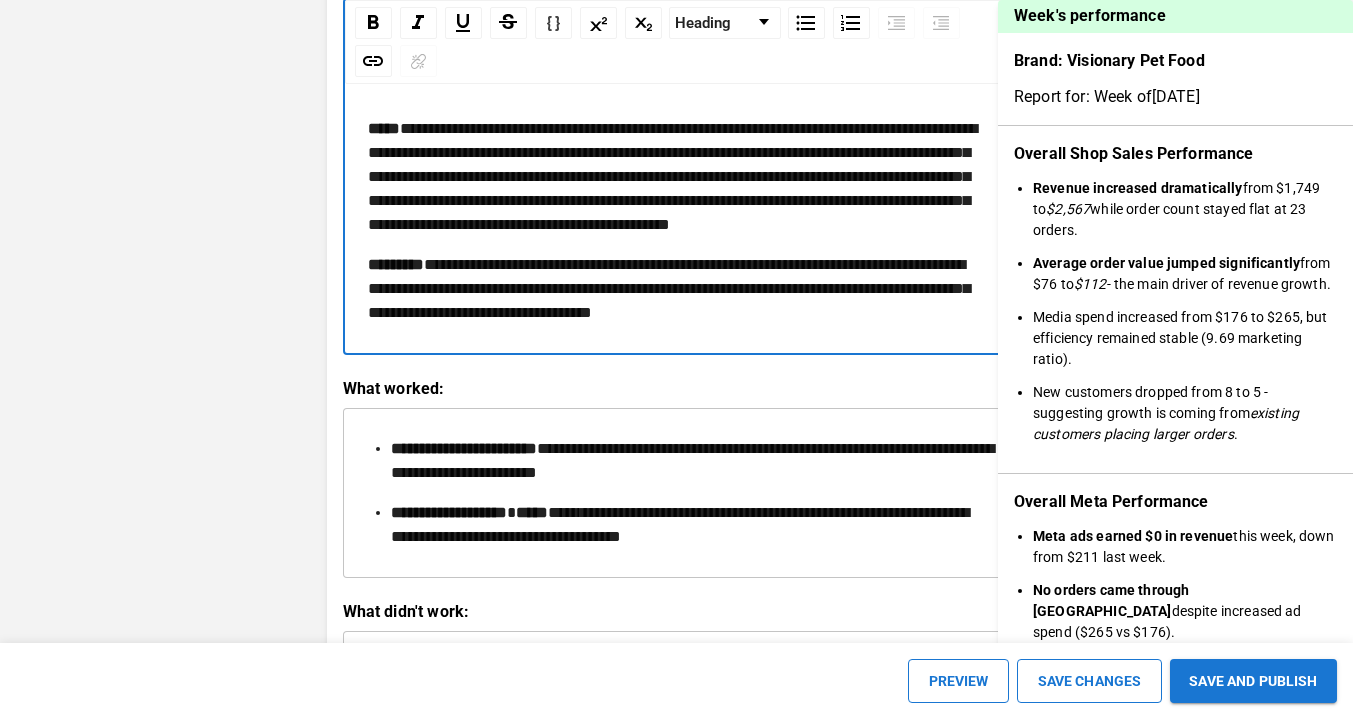 click on "**********" at bounding box center [672, 176] 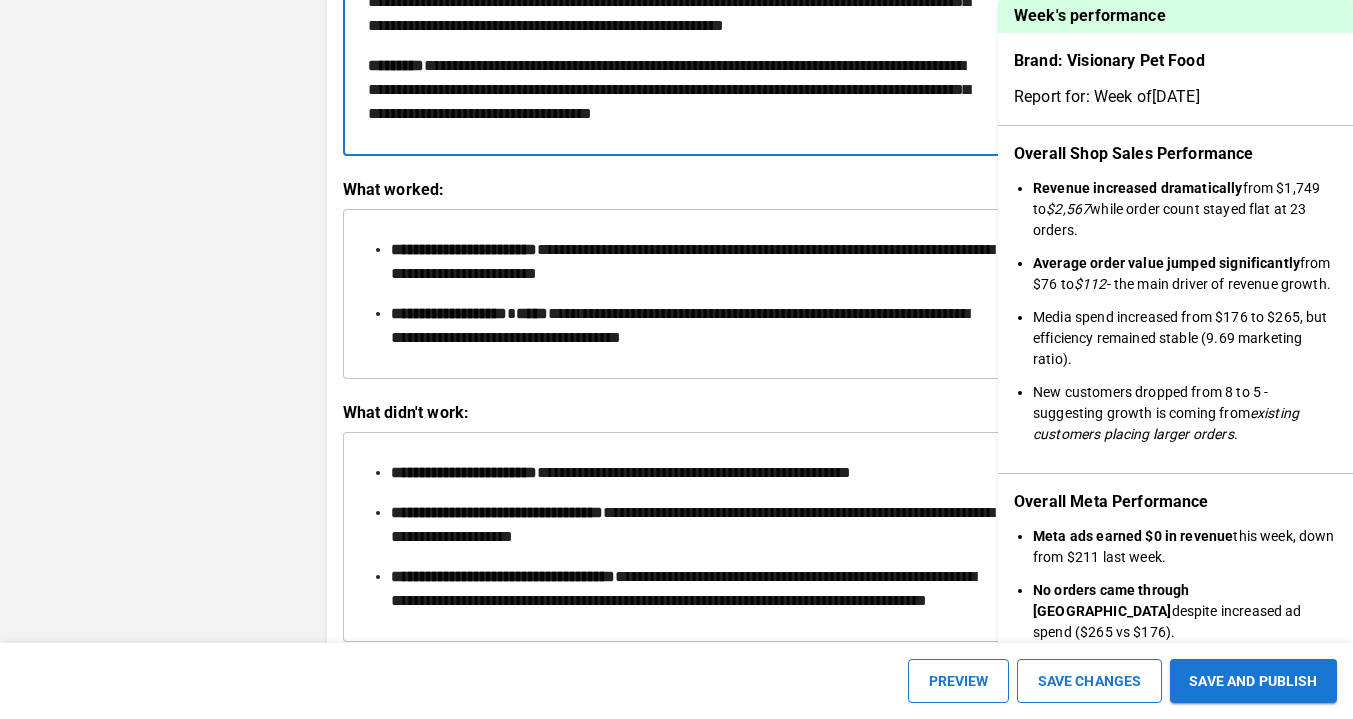 scroll, scrollTop: 2802, scrollLeft: 0, axis: vertical 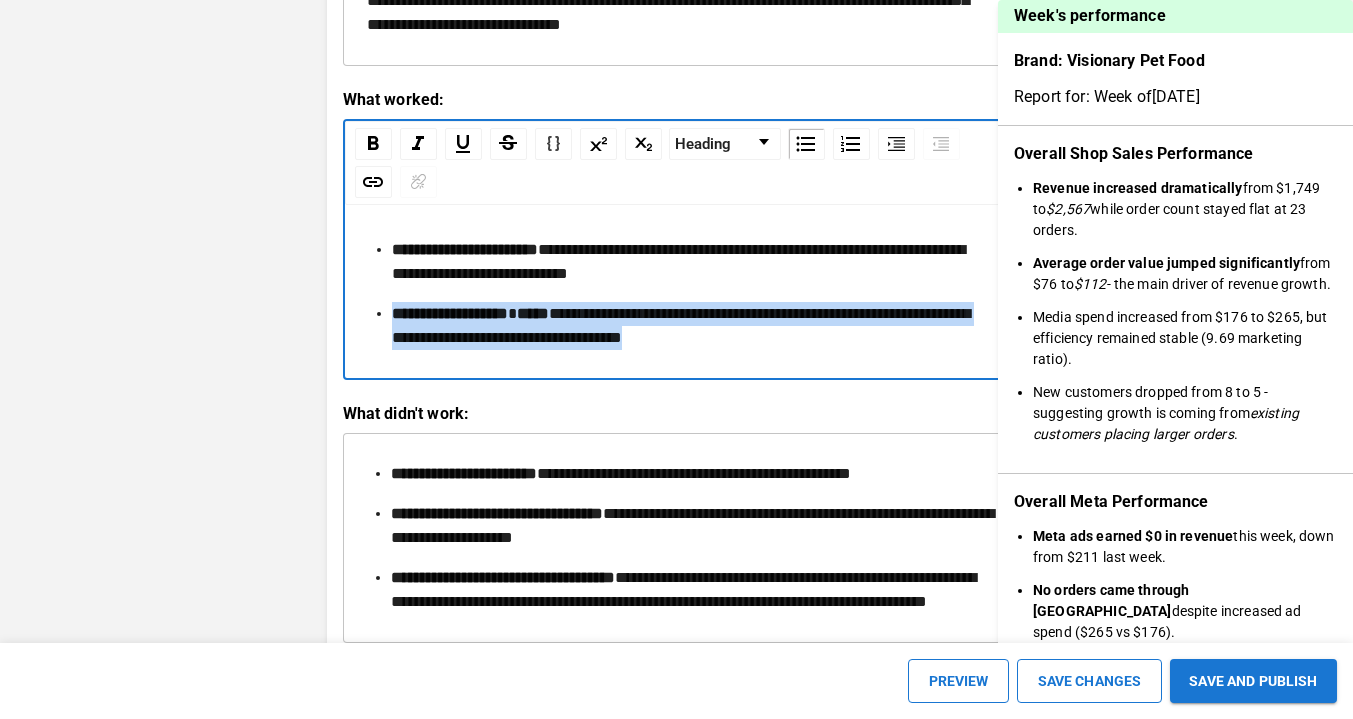 drag, startPoint x: 857, startPoint y: 391, endPoint x: 416, endPoint y: 346, distance: 443.28998 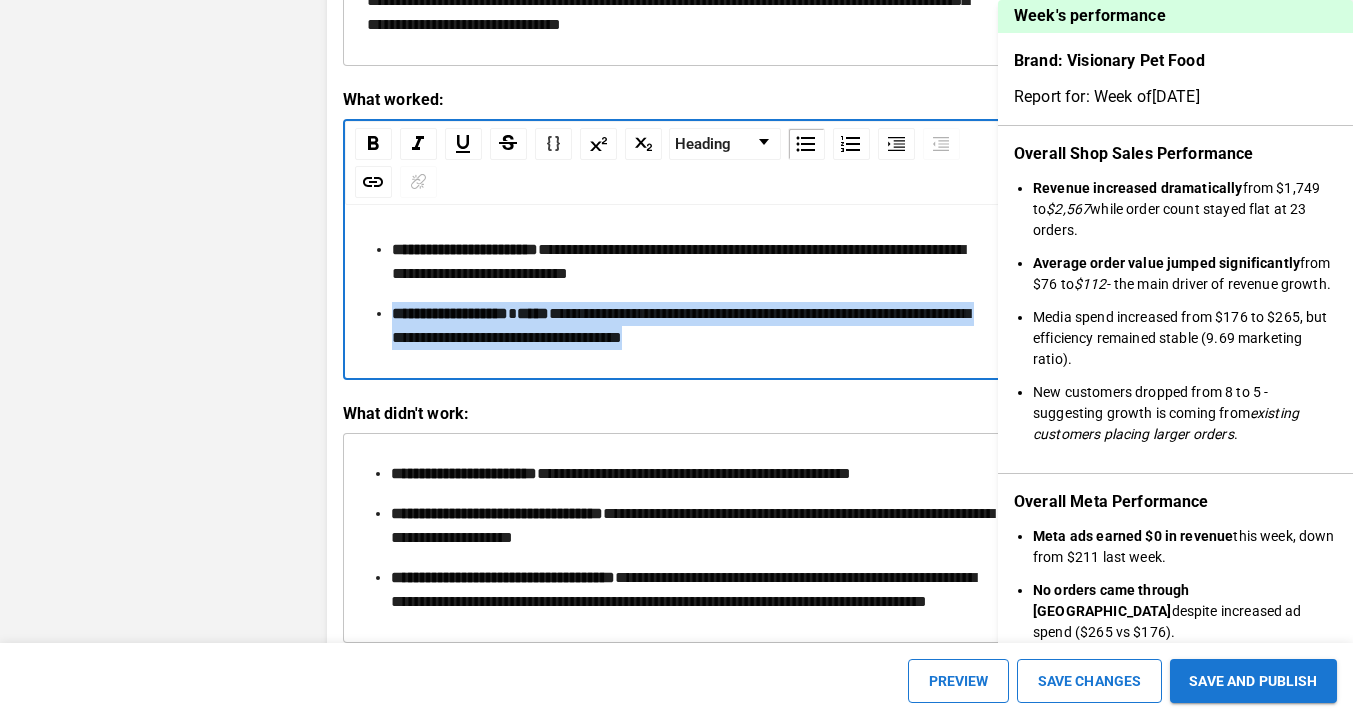 click on "**********" at bounding box center [677, 294] 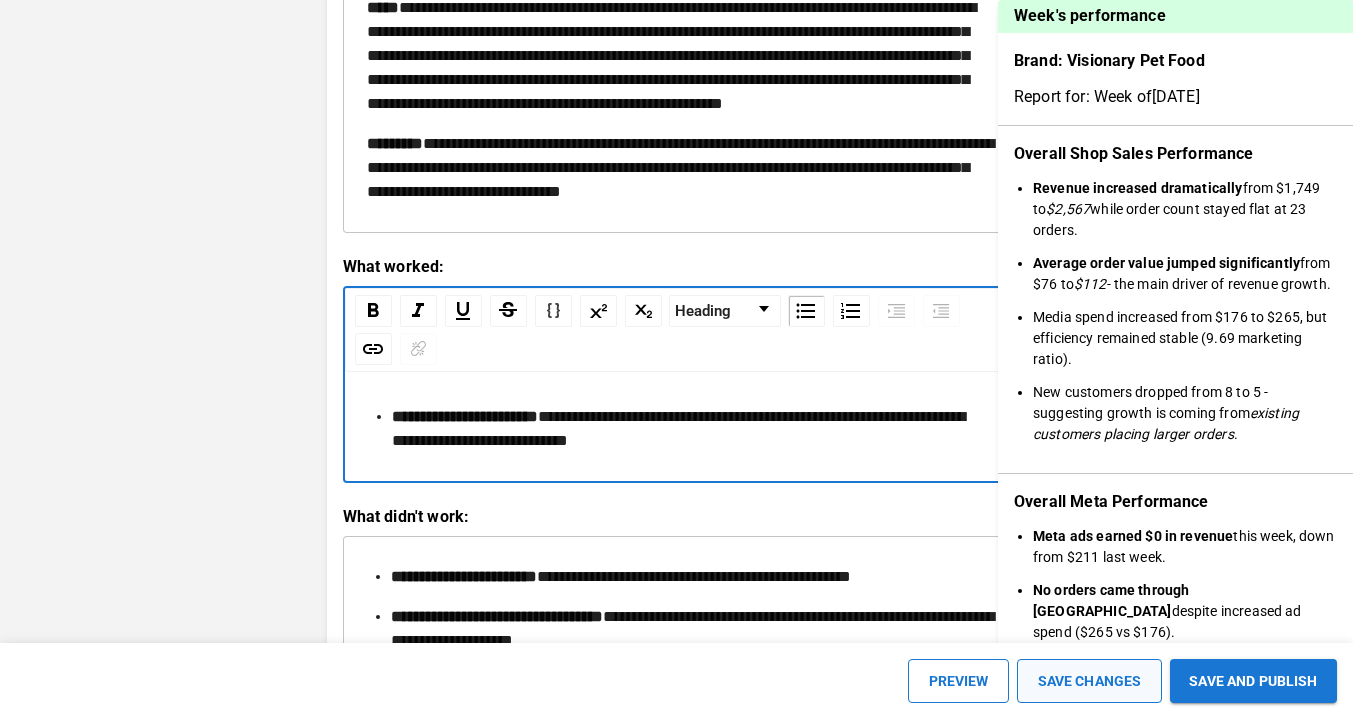 scroll, scrollTop: 2643, scrollLeft: 0, axis: vertical 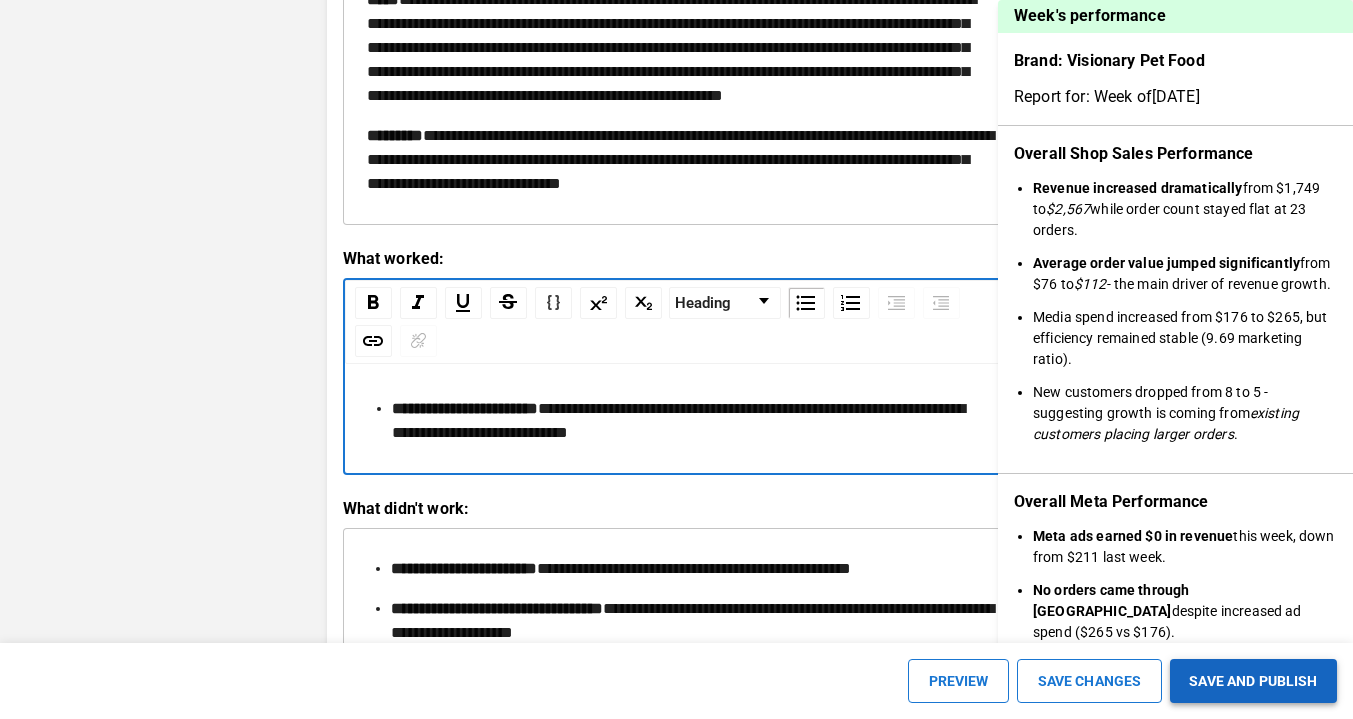 click on "SAVE AND PUBLISH" at bounding box center [1253, 681] 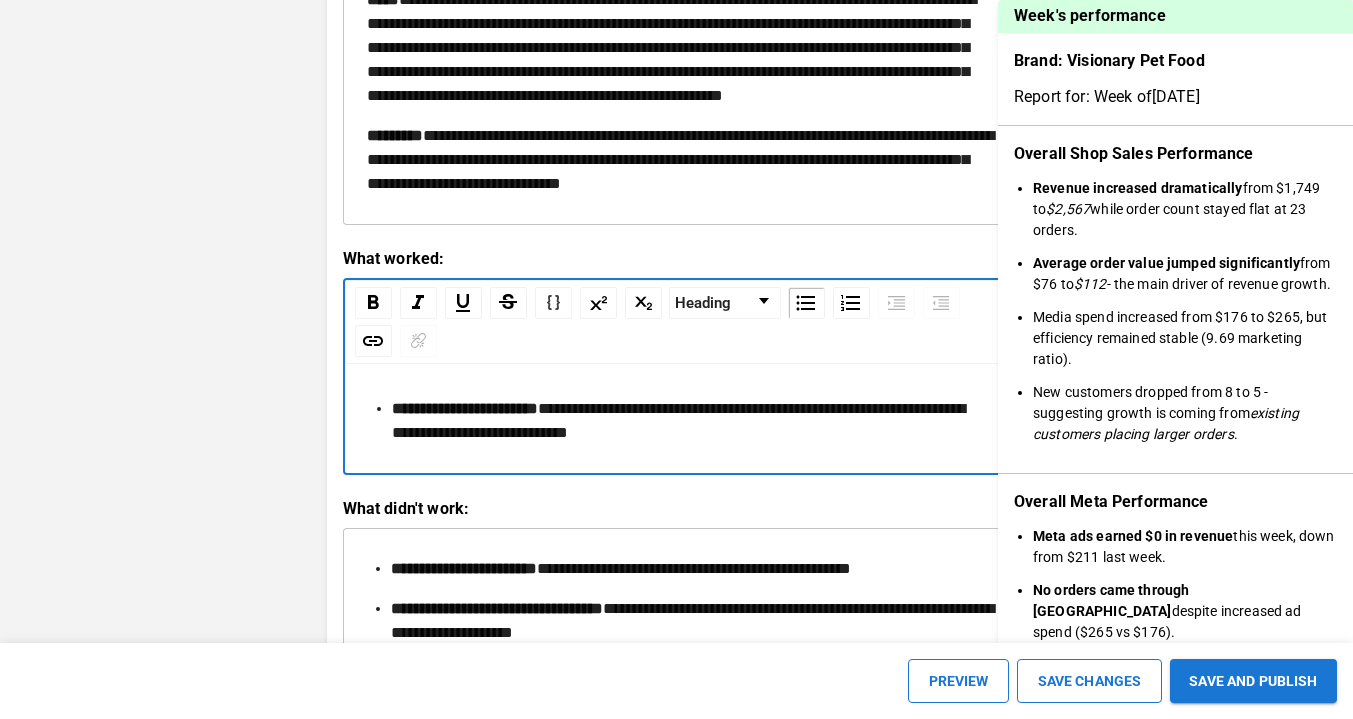 scroll, scrollTop: 2553, scrollLeft: 0, axis: vertical 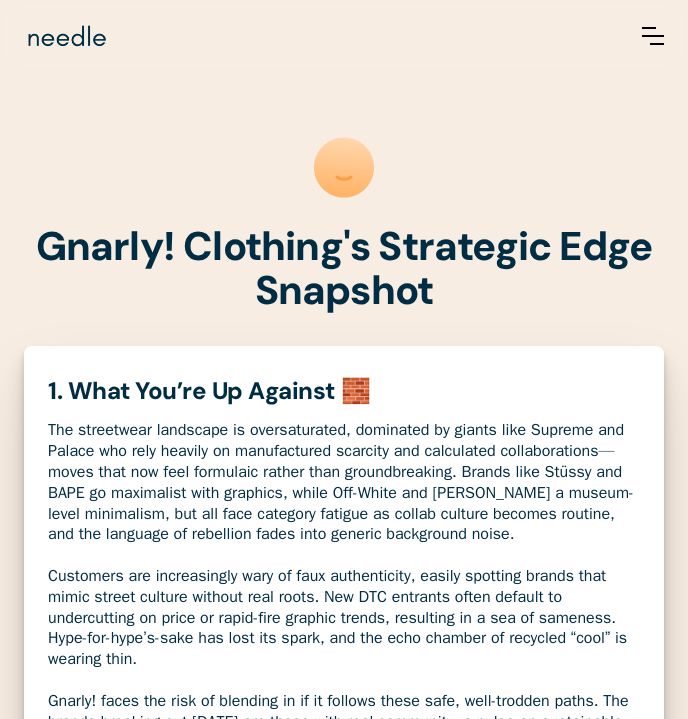 click on "Gnarly! Clothing's Strategic Edge Snapshot Generating... This can take a few minutes. You’ll receive an email from us once it’s ready! We’re still training for your category. Our AI hasn’t fully mapped your space yet. If you’d like us to generate your Strategic Edge manually, email us at [EMAIL_ADDRESS][DOMAIN_NAME]. 1. What You’re Up Against 🧱 The streetwear landscape is oversaturated, dominated by giants like Supreme and Palace who rely heavily on manufactured scarcity and calculated collaborations—moves that now feel formulaic rather than groundbreaking. Brands like Stüssy and BAPE go maximalist with graphics, while Off-White and [PERSON_NAME] a museum-level minimalism, but all face category fatigue as collab culture becomes routine, and the language of rebellion fades into generic background noise.  2. Core Strategic Truths (What We Know) ⭐️ ✅ What the Brand Already Has:
Distinctive, artist-built signature pieces like the Graffiti Pullover Hoodie and Daze Tie Dye Jacket. Pillar Message Unlock" at bounding box center (344, 2184) 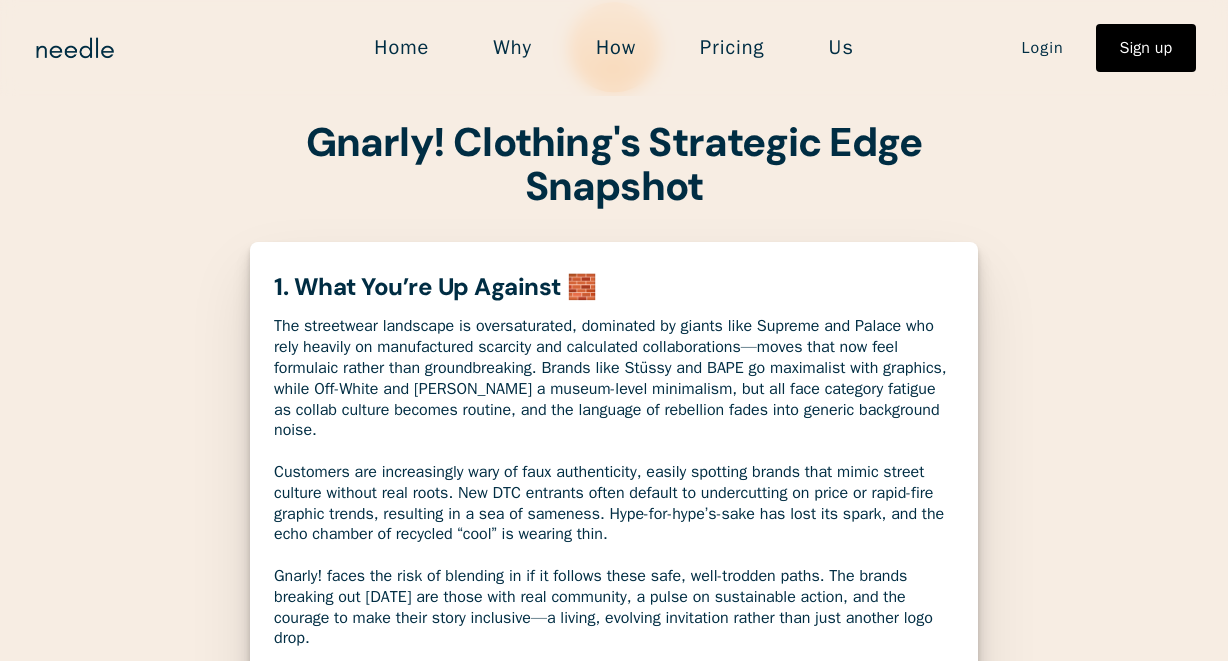 scroll, scrollTop: 143, scrollLeft: 0, axis: vertical 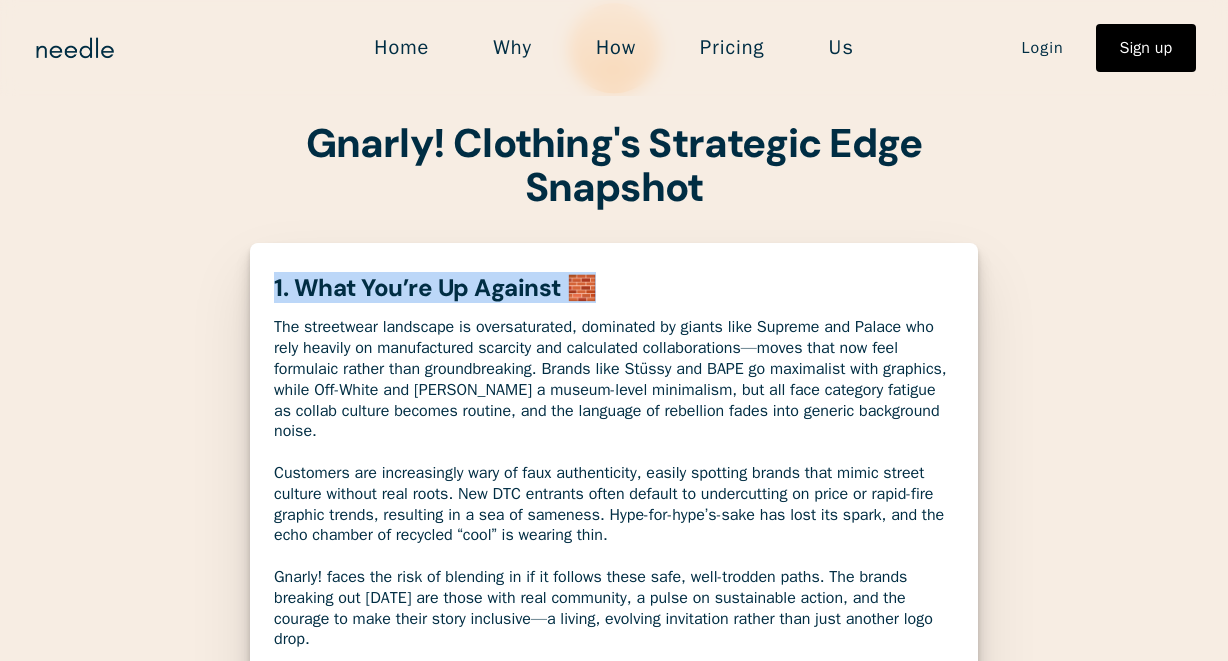 drag, startPoint x: 629, startPoint y: 287, endPoint x: 589, endPoint y: 293, distance: 40.4475 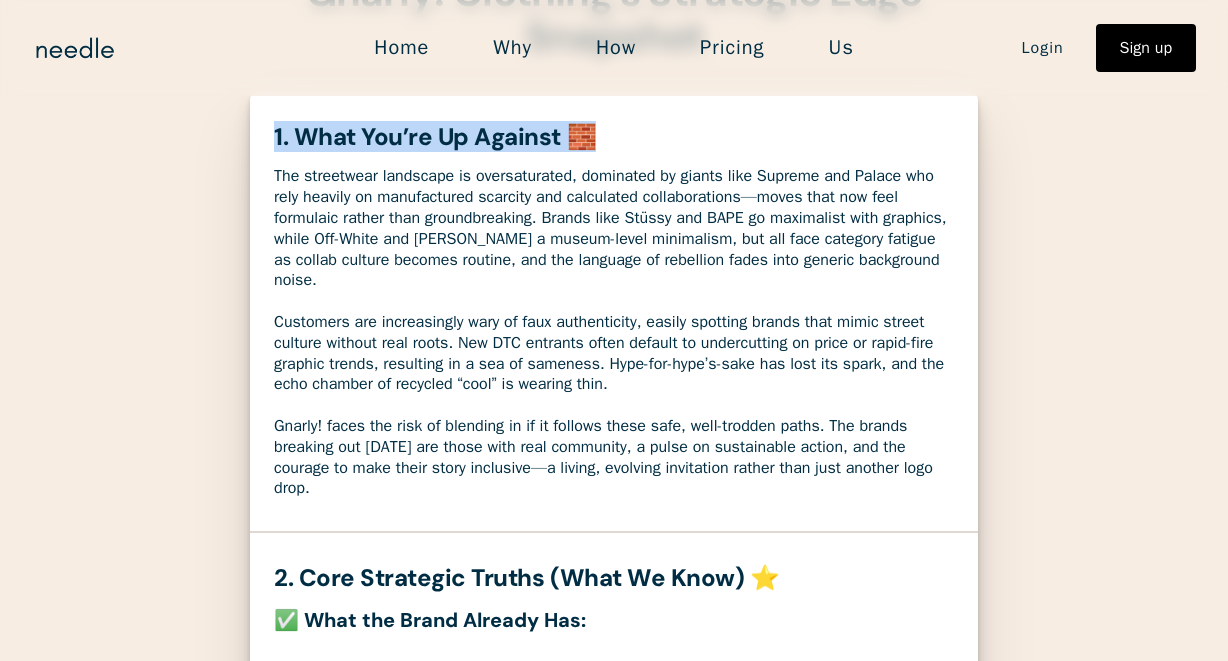 scroll, scrollTop: 296, scrollLeft: 0, axis: vertical 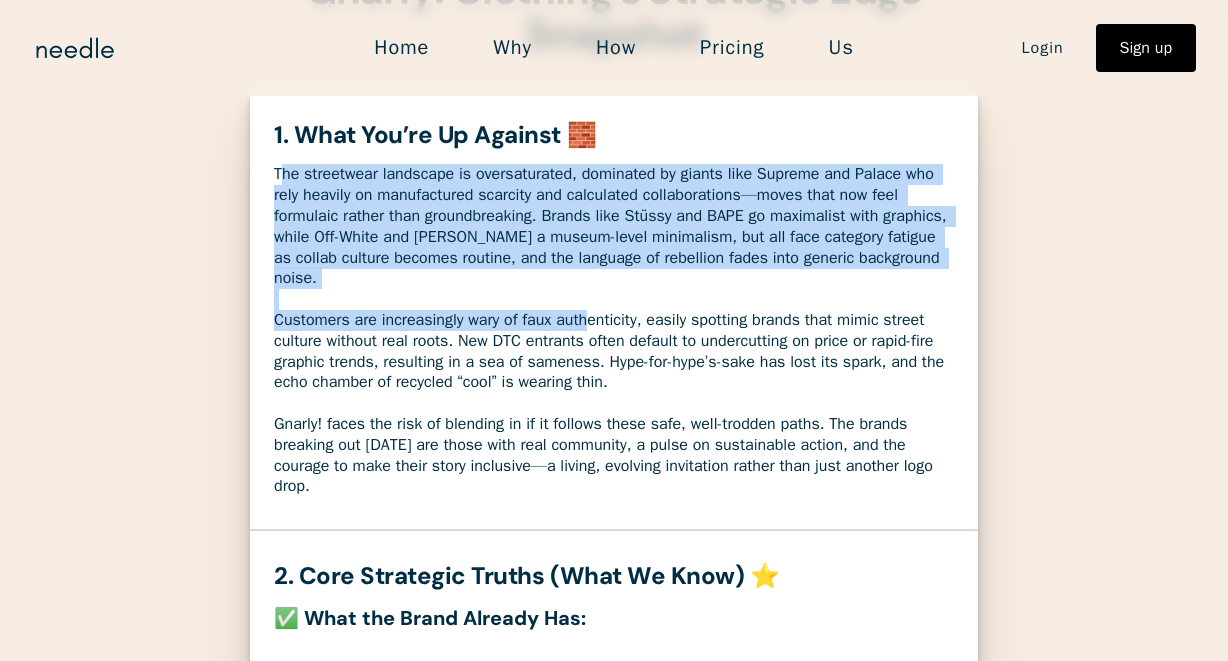drag, startPoint x: 287, startPoint y: 180, endPoint x: 603, endPoint y: 329, distance: 349.36658 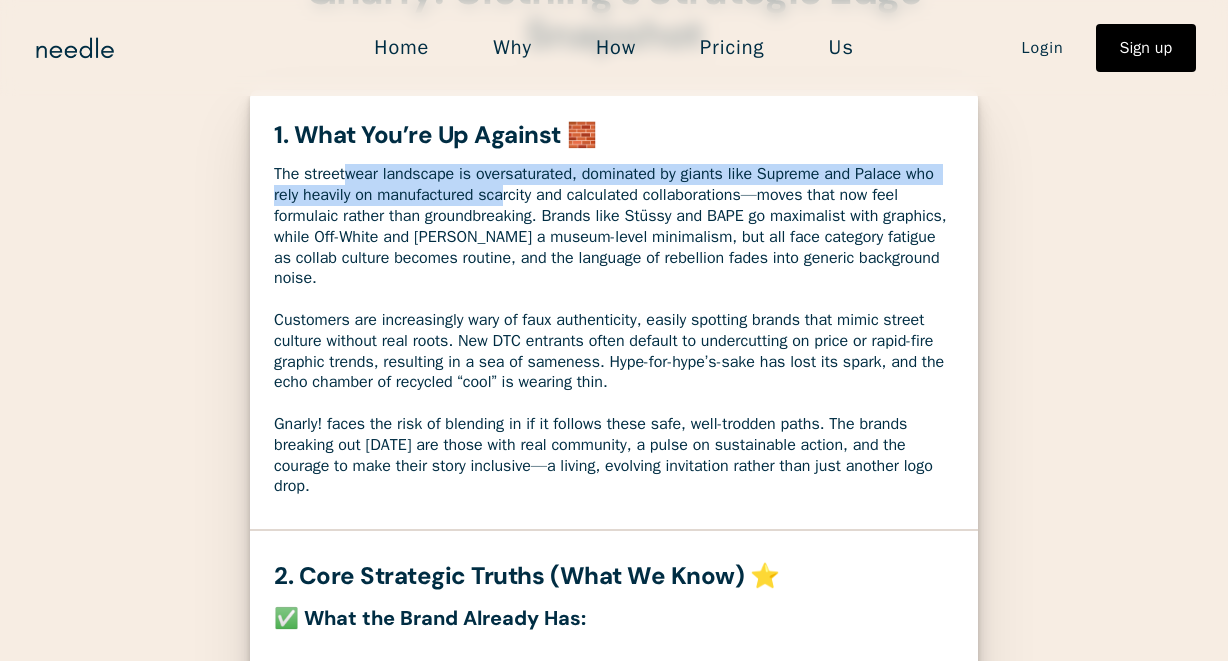 drag, startPoint x: 349, startPoint y: 179, endPoint x: 510, endPoint y: 198, distance: 162.11725 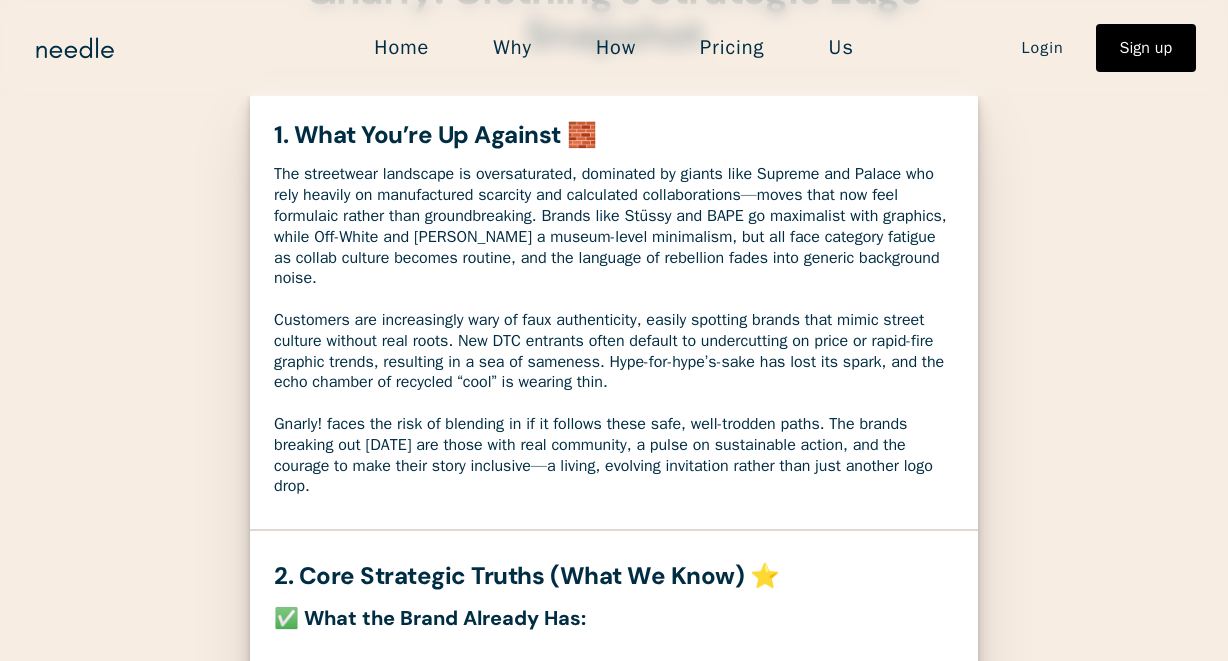 click on "The streetwear landscape is oversaturated, dominated by giants like Supreme and Palace who rely heavily on manufactured scarcity and calculated collaborations—moves that now feel formulaic rather than groundbreaking. Brands like Stüssy and BAPE go maximalist with graphics, while Off-White and Kith chase a museum-level minimalism, but all face category fatigue as collab culture becomes routine, and the language of rebellion fades into generic background noise.  Customers are increasingly wary of faux authenticity, easily spotting brands that mimic street culture without real roots. New DTC entrants often default to undercutting on price or rapid-fire graphic trends, resulting in a sea of sameness. Hype-for-hype’s-sake has lost its spark, and the echo chamber of recycled “cool” is wearing thin." at bounding box center (614, 330) 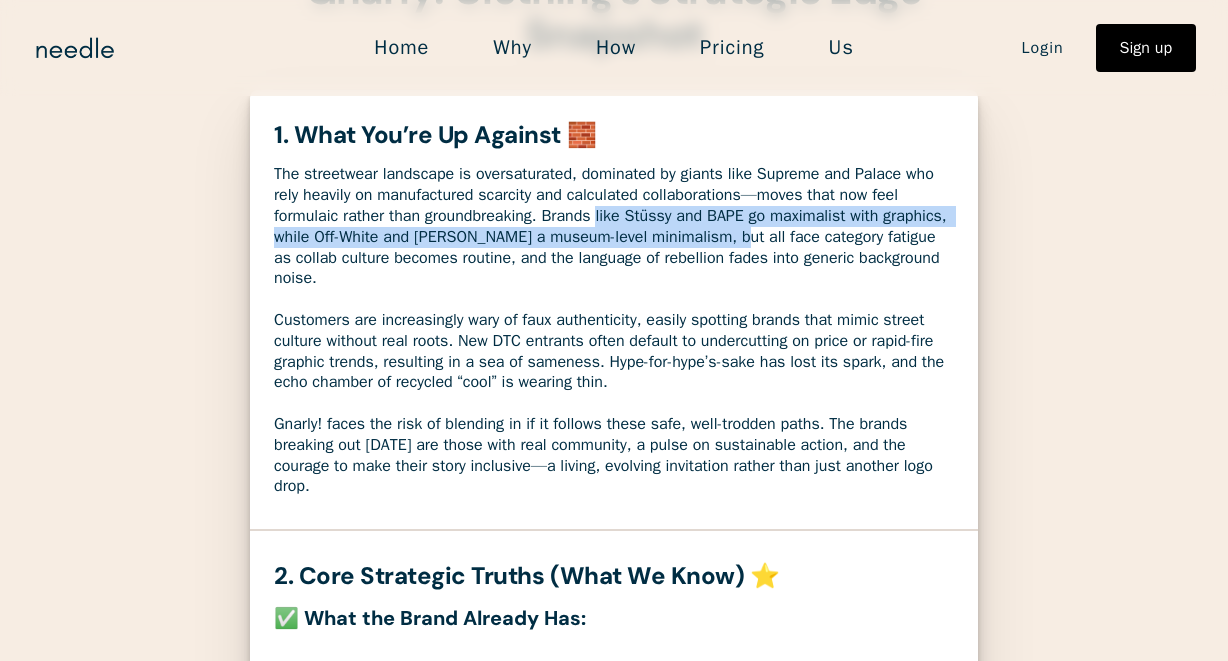 drag, startPoint x: 608, startPoint y: 218, endPoint x: 810, endPoint y: 238, distance: 202.98769 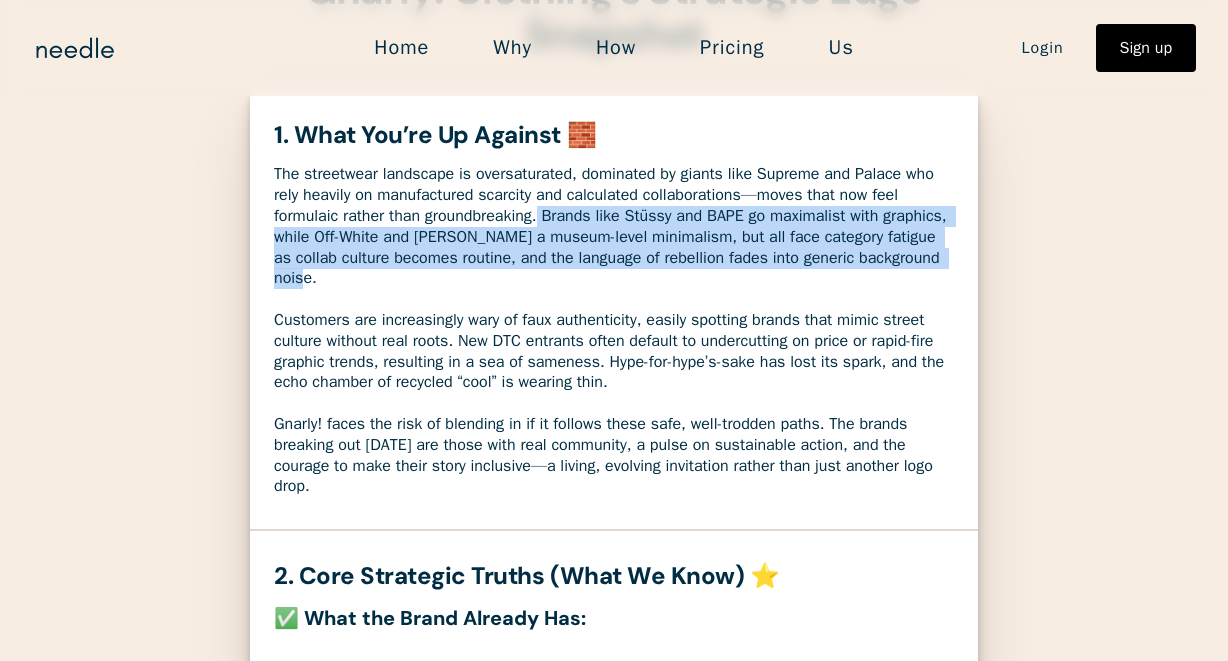drag, startPoint x: 467, startPoint y: 285, endPoint x: 574, endPoint y: 244, distance: 114.58621 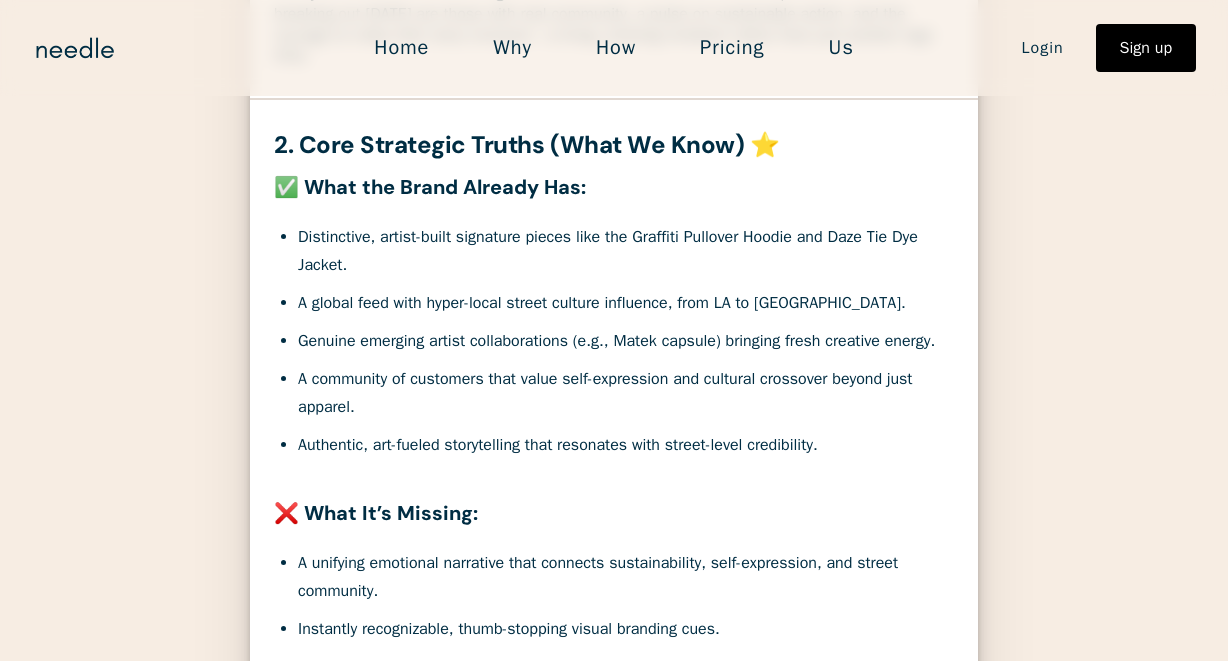 scroll, scrollTop: 728, scrollLeft: 0, axis: vertical 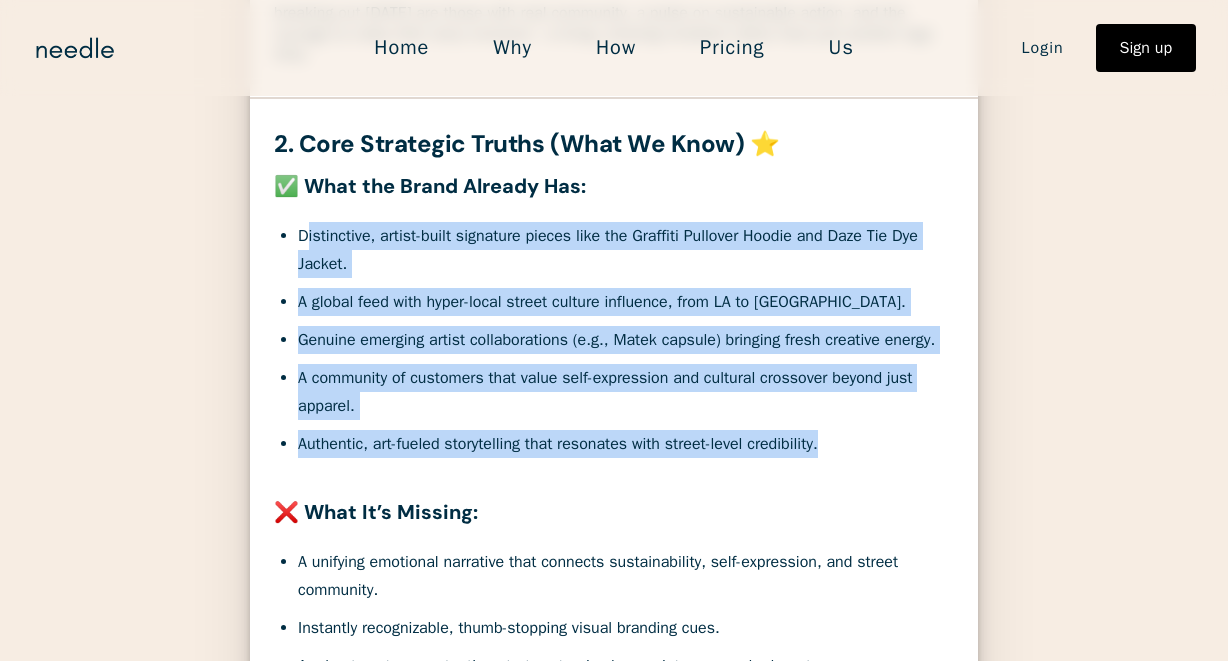 drag, startPoint x: 868, startPoint y: 483, endPoint x: 304, endPoint y: 237, distance: 615.3146 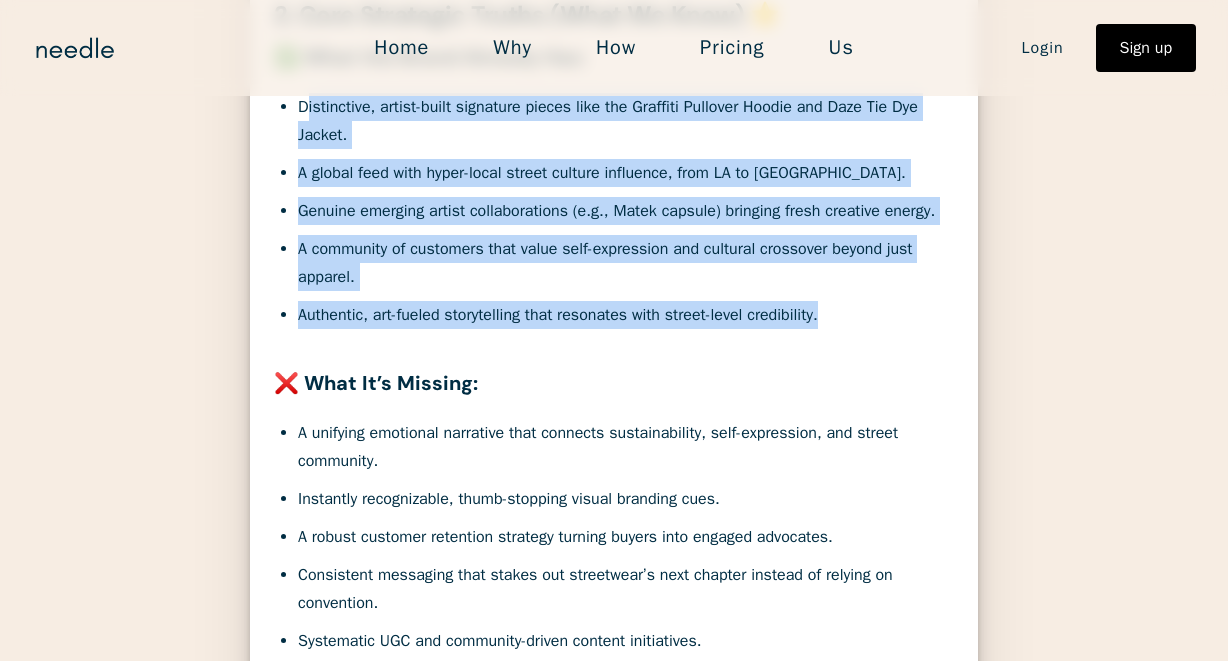 scroll, scrollTop: 882, scrollLeft: 0, axis: vertical 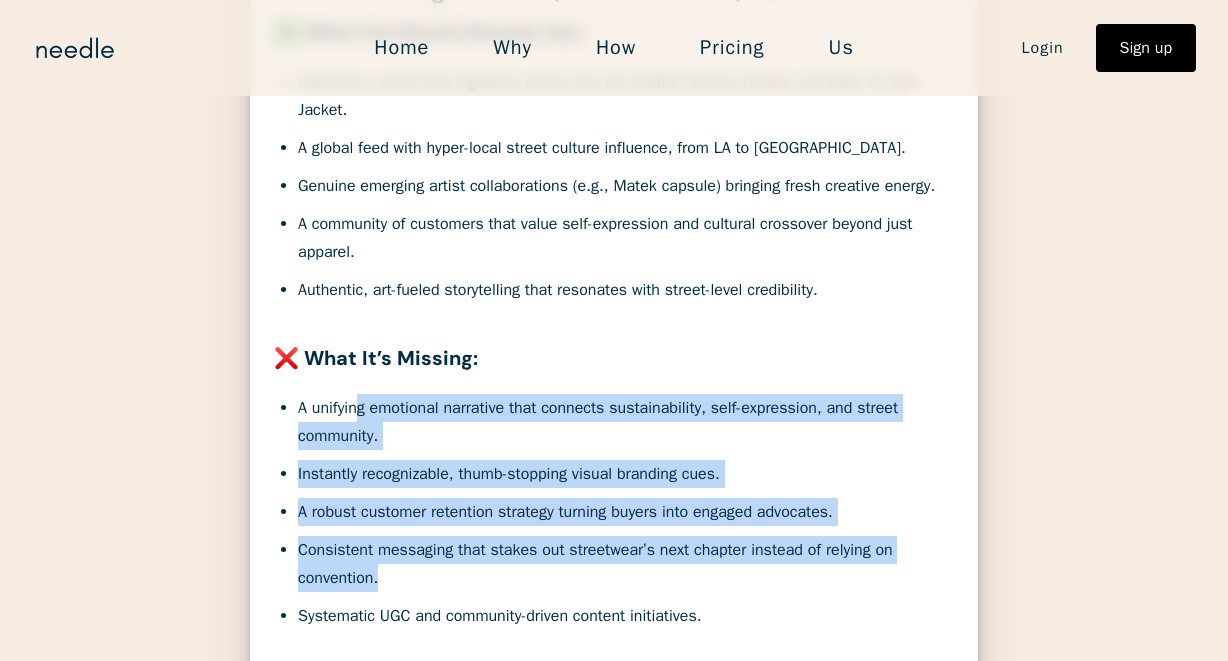 drag, startPoint x: 364, startPoint y: 432, endPoint x: 662, endPoint y: 609, distance: 346.60208 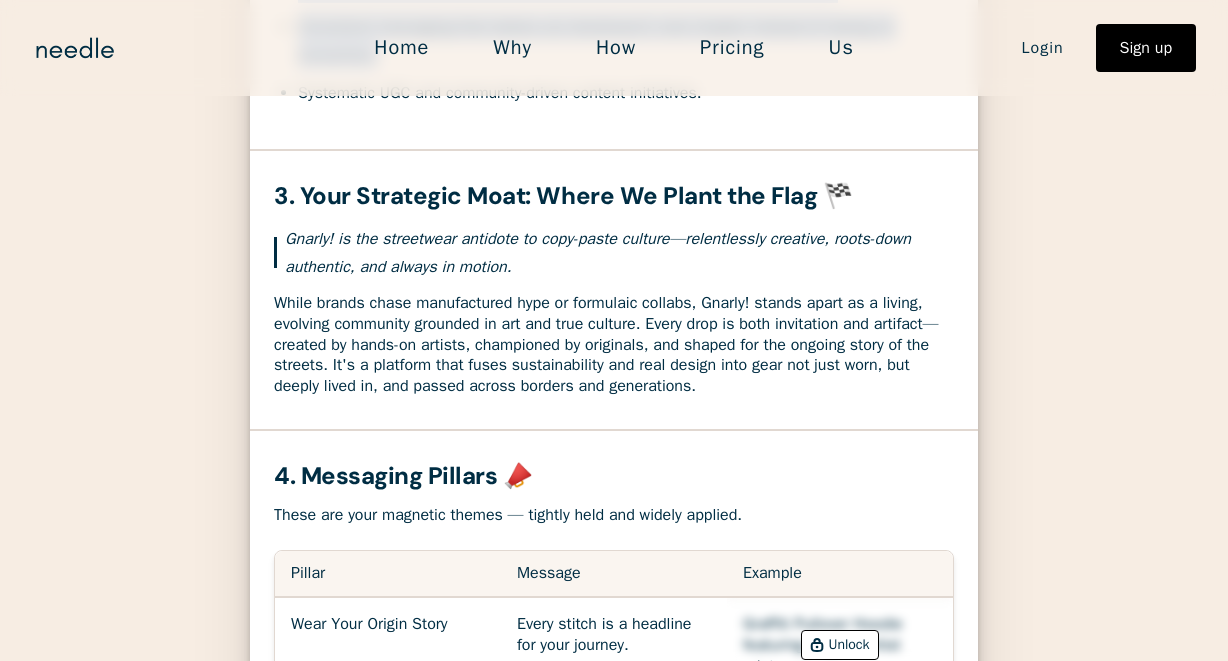 scroll, scrollTop: 1413, scrollLeft: 0, axis: vertical 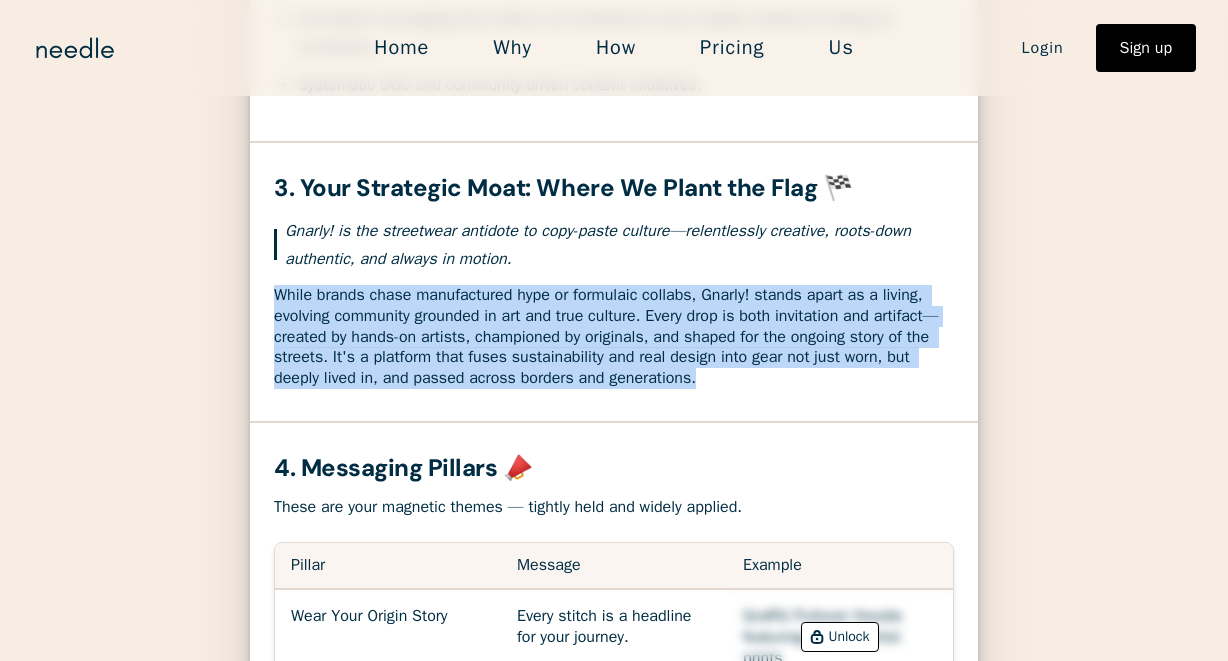 drag, startPoint x: 752, startPoint y: 414, endPoint x: 274, endPoint y: 333, distance: 484.8144 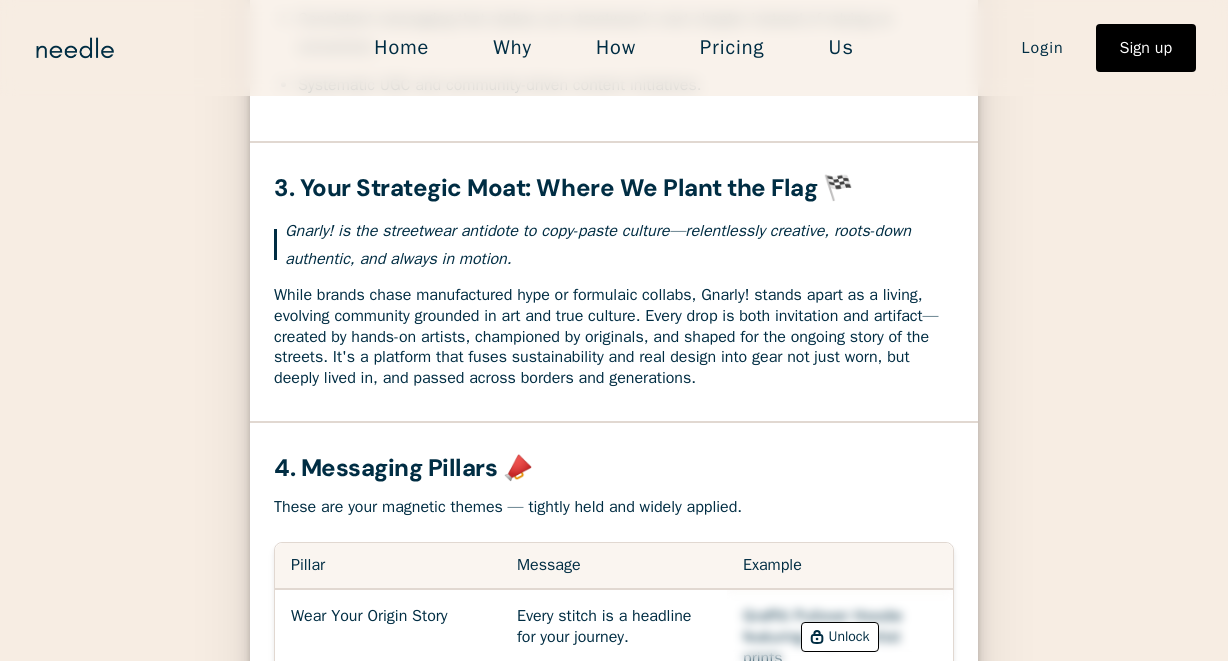 click on "Gnarly! is the streetwear antidote to copy-paste culture—relentlessly creative, roots-down authentic, and always in motion." at bounding box center [619, 245] 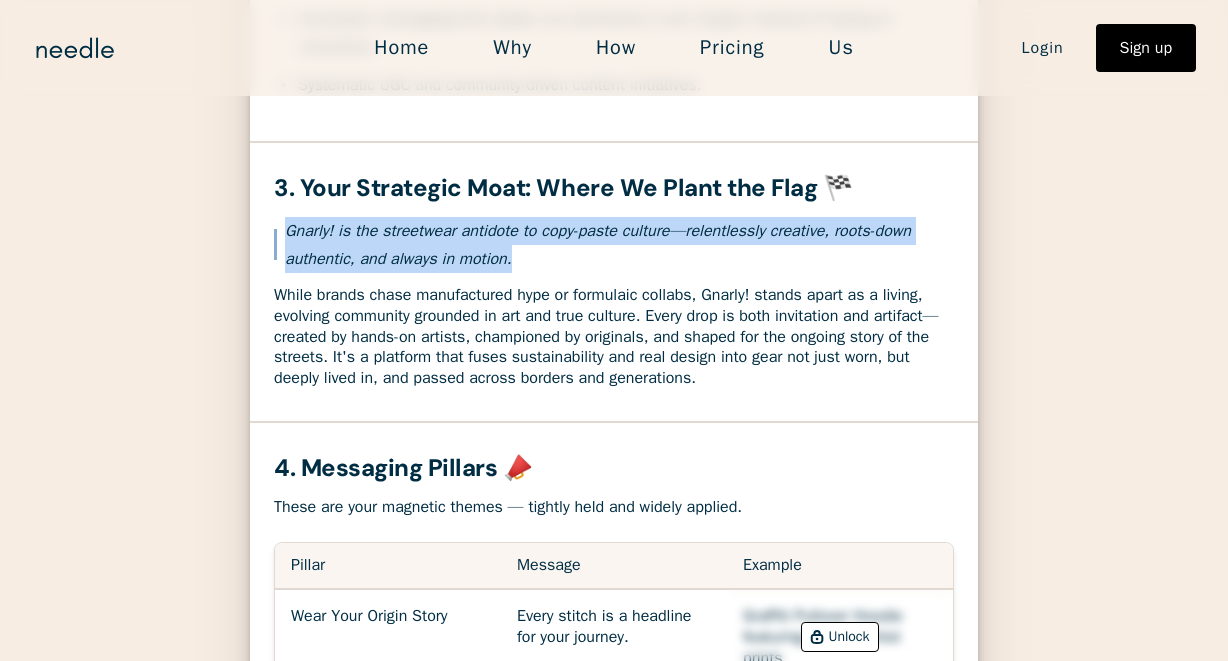 drag, startPoint x: 609, startPoint y: 287, endPoint x: 277, endPoint y: 262, distance: 332.93994 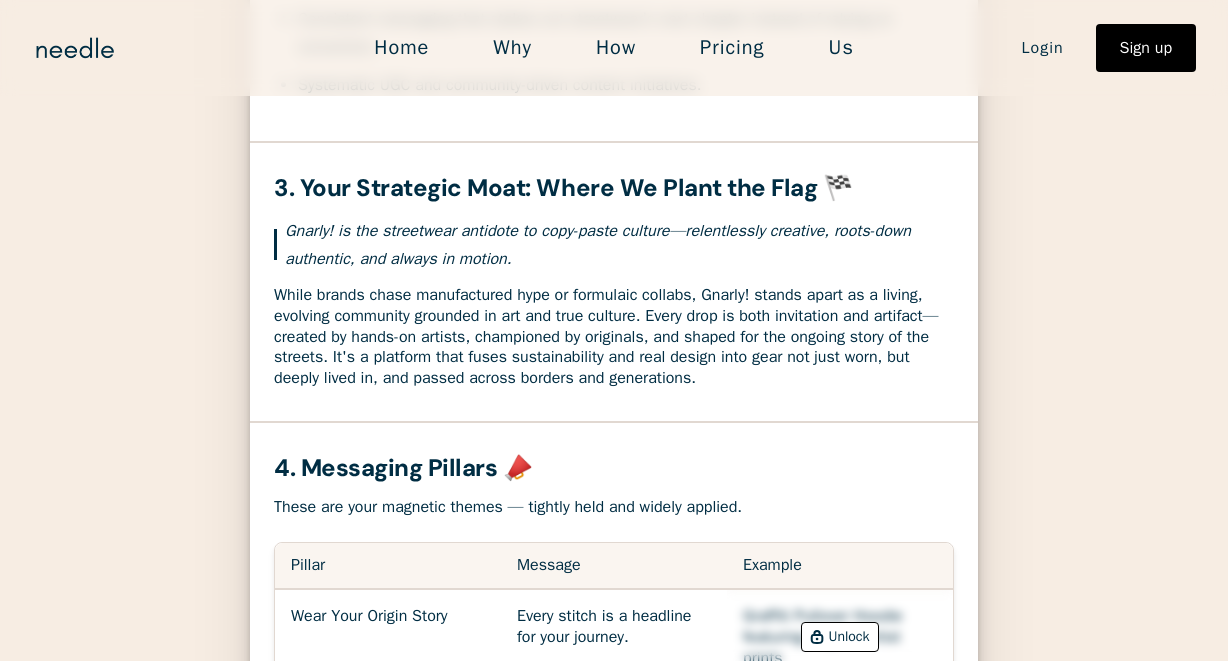 click on "While brands chase manufactured hype or formulaic collabs, Gnarly! stands apart as a living, evolving community grounded in art and true culture. Every drop is both invitation and artifact—created by hands-on artists, championed by originals, and shaped for the ongoing story of the streets. It's a platform that fuses sustainability and real design into gear not just worn, but deeply lived in, and passed across borders and generations." at bounding box center (614, 337) 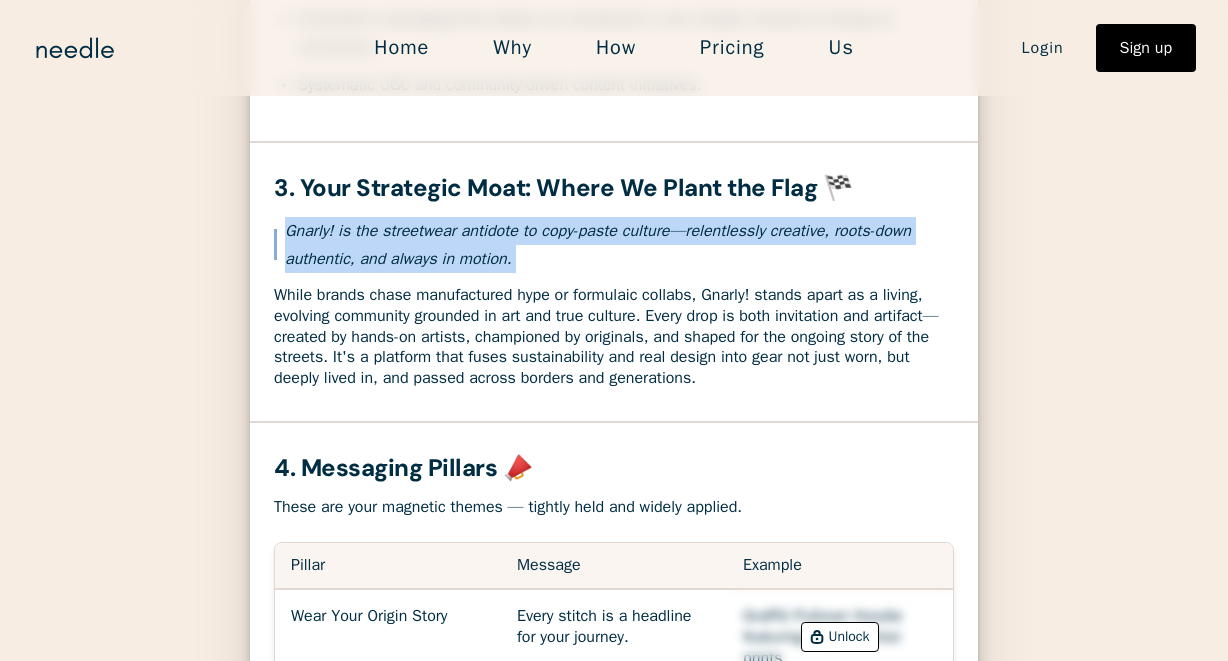drag, startPoint x: 608, startPoint y: 303, endPoint x: 276, endPoint y: 234, distance: 339.0944 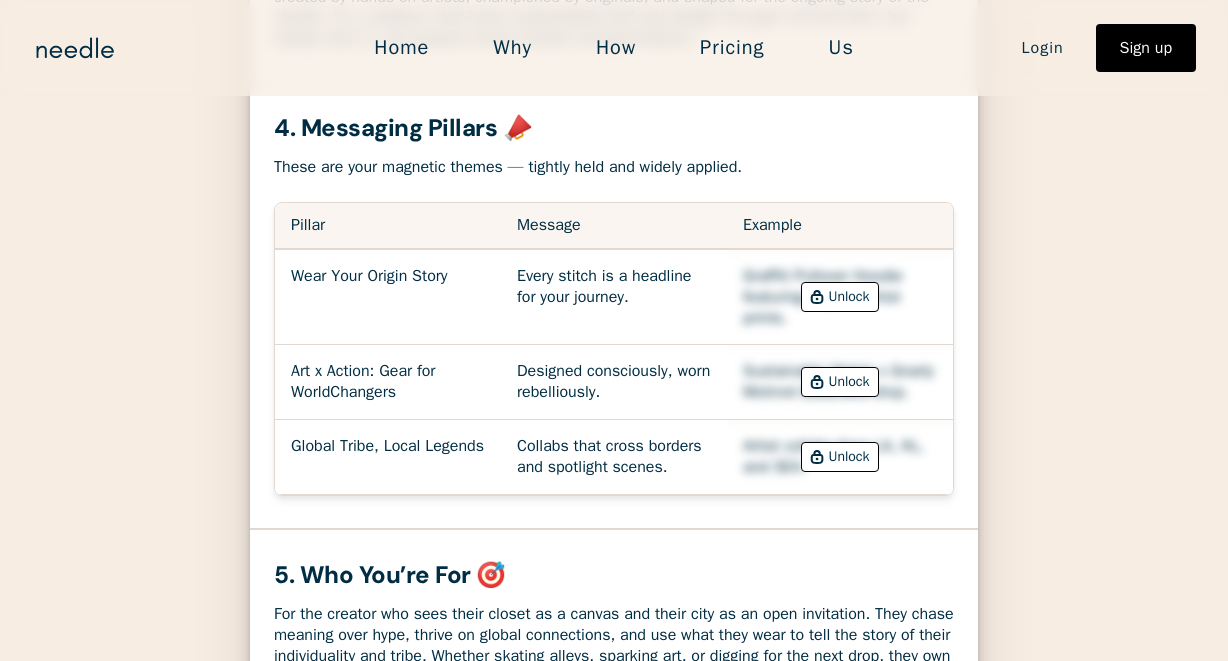 scroll, scrollTop: 1742, scrollLeft: 0, axis: vertical 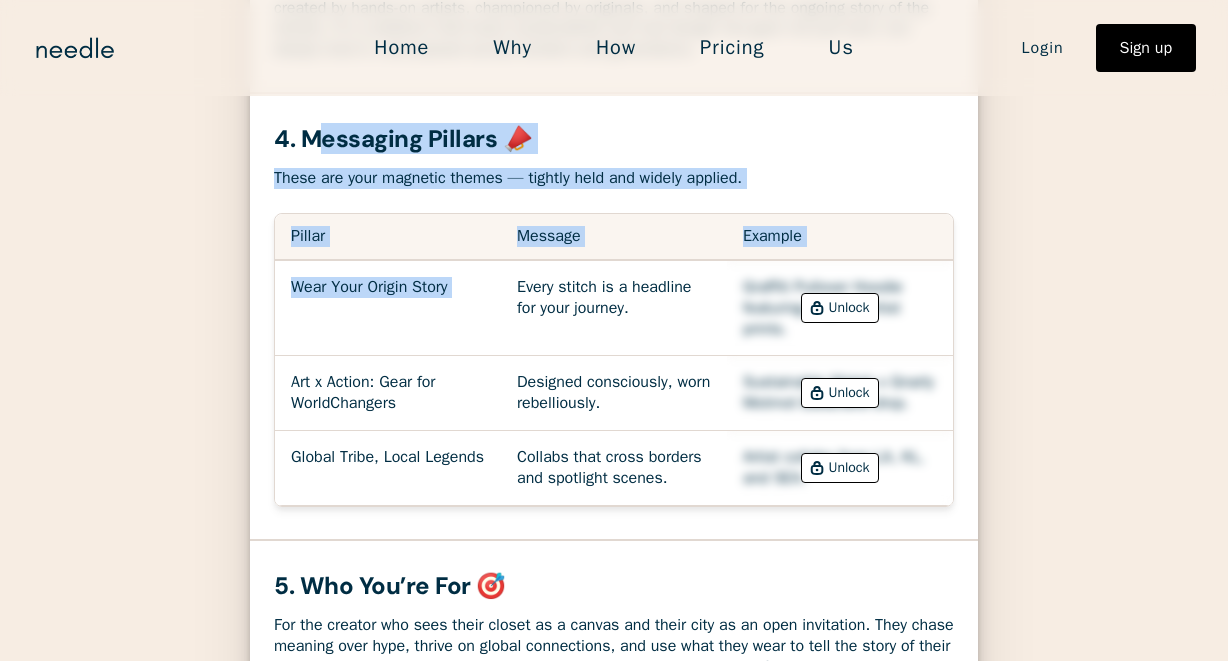drag, startPoint x: 317, startPoint y: 172, endPoint x: 555, endPoint y: 302, distance: 271.18997 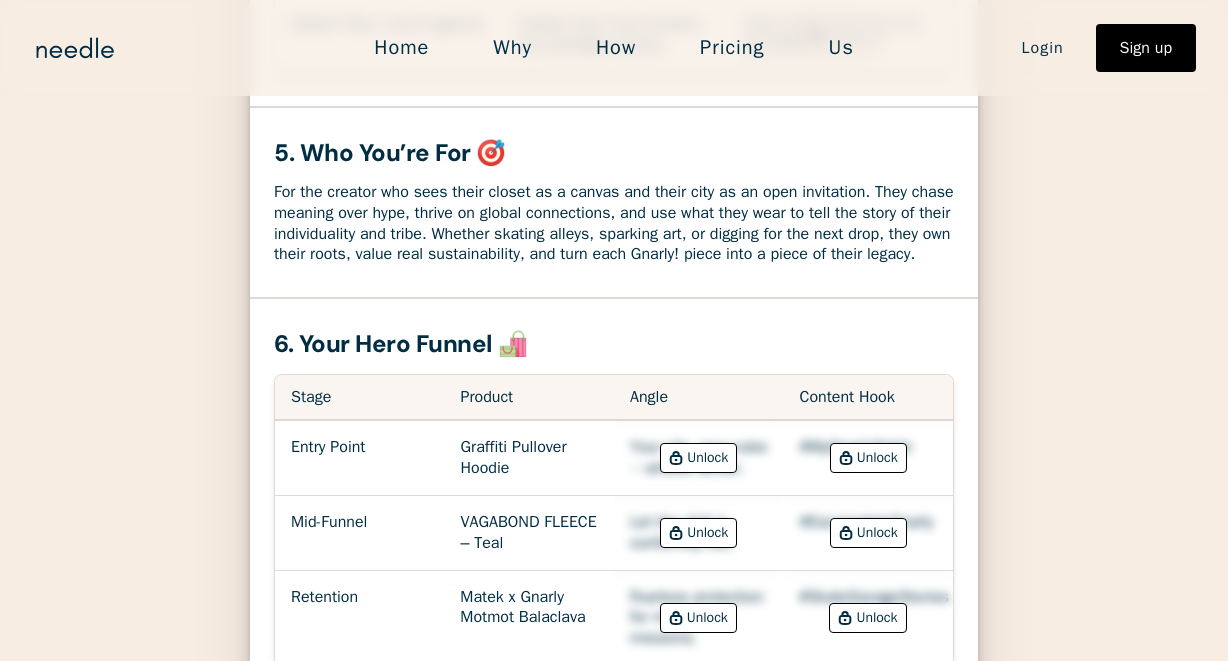 scroll, scrollTop: 2174, scrollLeft: 0, axis: vertical 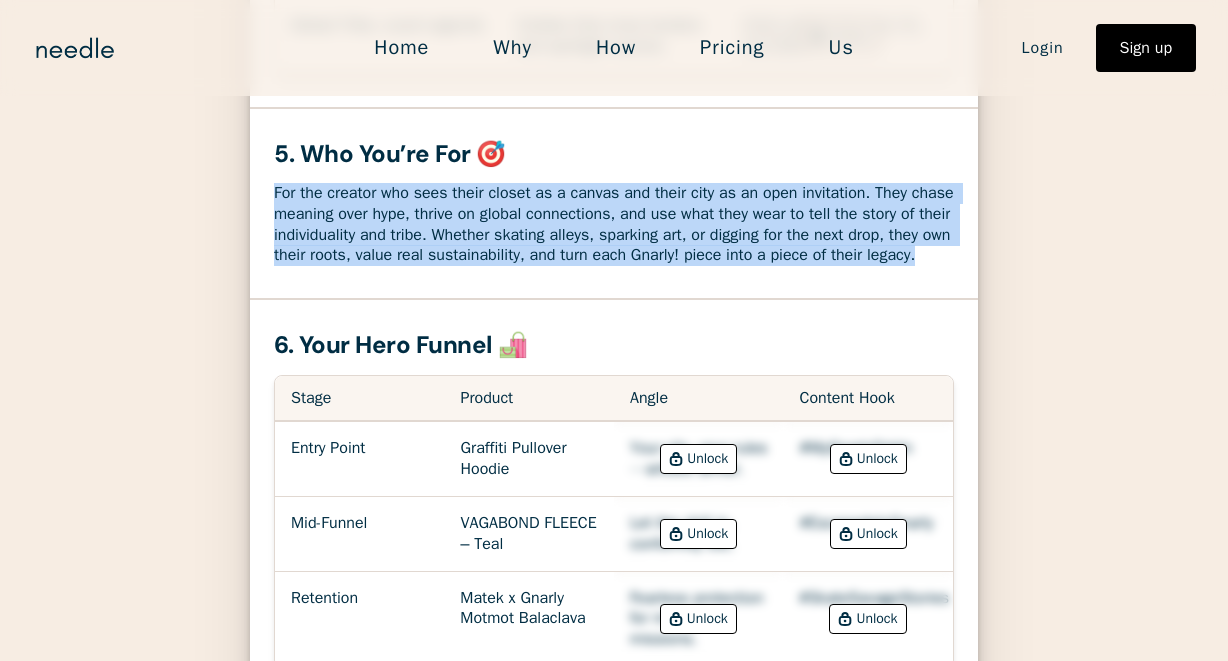 drag, startPoint x: 470, startPoint y: 325, endPoint x: 305, endPoint y: 226, distance: 192.42142 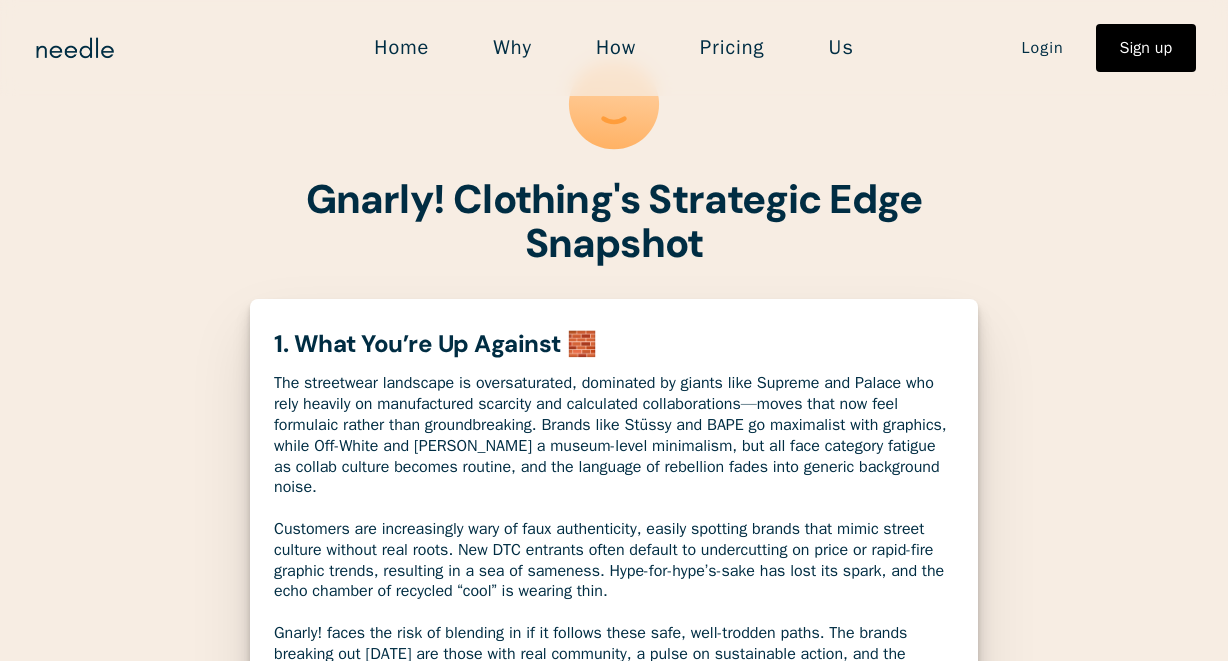 scroll, scrollTop: 90, scrollLeft: 0, axis: vertical 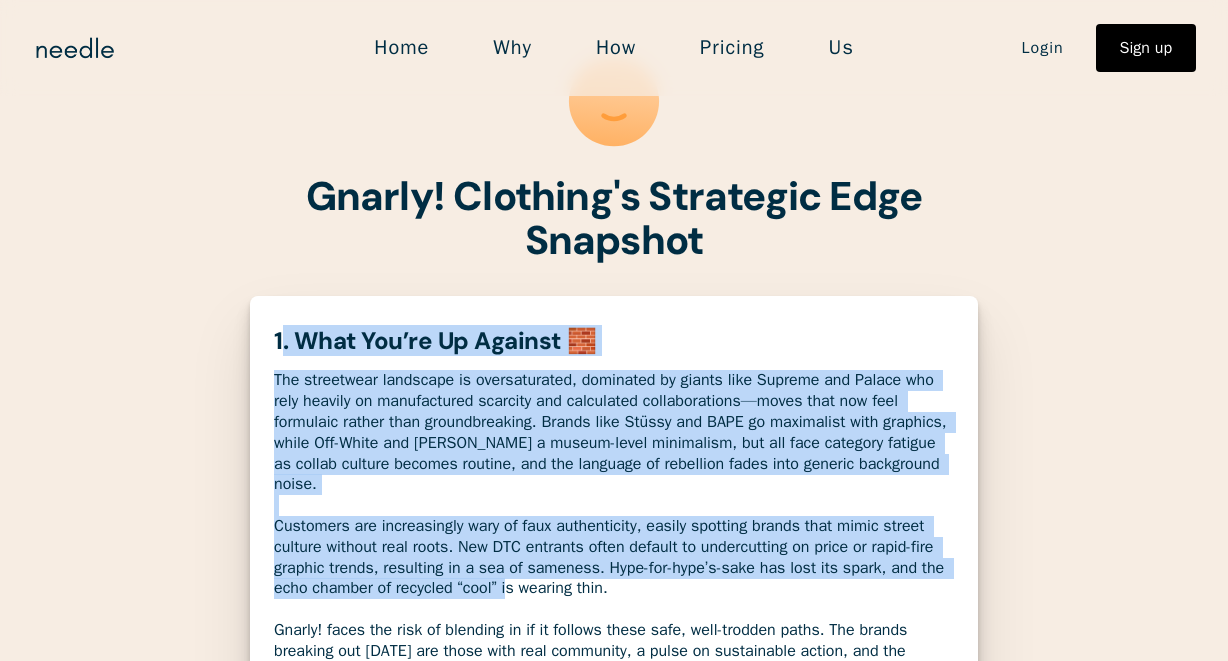 drag, startPoint x: 282, startPoint y: 338, endPoint x: 596, endPoint y: 570, distance: 390.41003 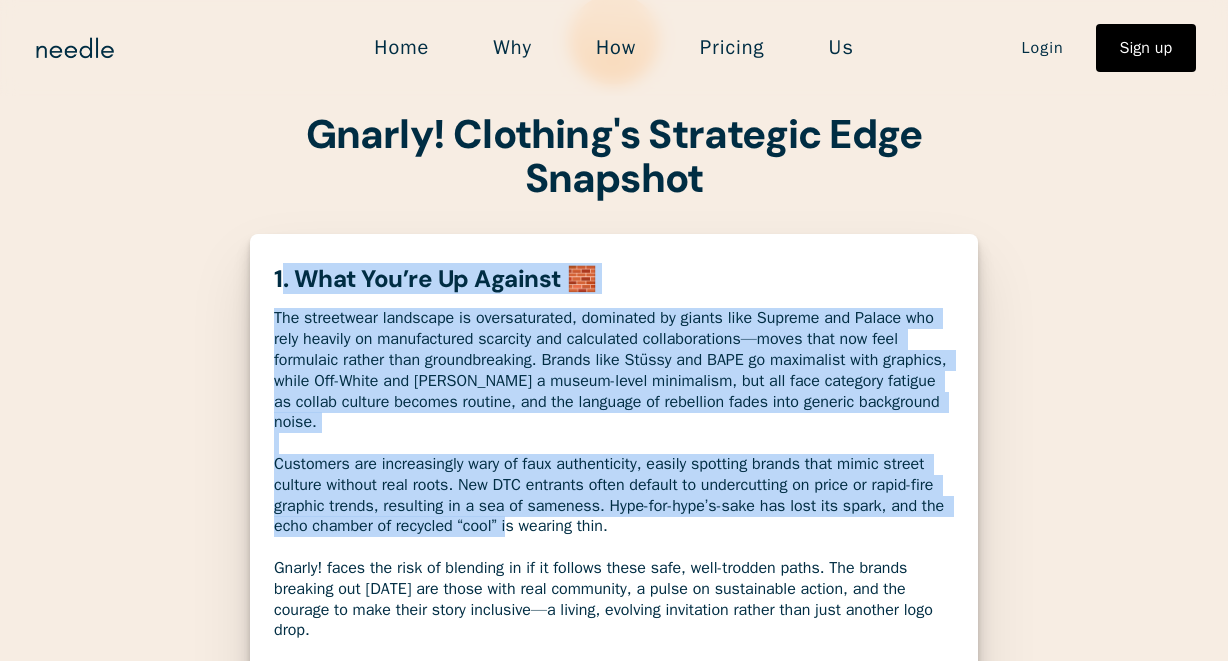 scroll, scrollTop: 149, scrollLeft: 0, axis: vertical 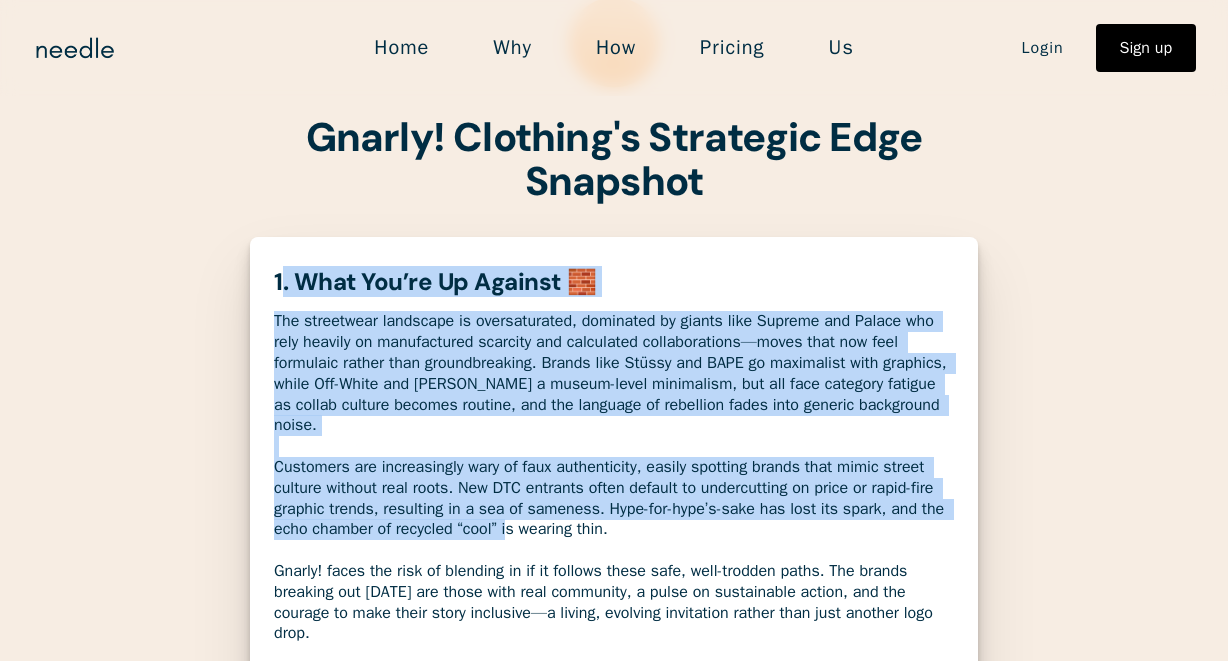 click on "The streetwear landscape is oversaturated, dominated by giants like Supreme and Palace who rely heavily on manufactured scarcity and calculated collaborations—moves that now feel formulaic rather than groundbreaking. Brands like Stüssy and BAPE go maximalist with graphics, while Off-White and Kith chase a museum-level minimalism, but all face category fatigue as collab culture becomes routine, and the language of rebellion fades into generic background noise.  Customers are increasingly wary of faux authenticity, easily spotting brands that mimic street culture without real roots. New DTC entrants often default to undercutting on price or rapid-fire graphic trends, resulting in a sea of sameness. Hype-for-hype’s-sake has lost its spark, and the echo chamber of recycled “cool” is wearing thin." at bounding box center [614, 477] 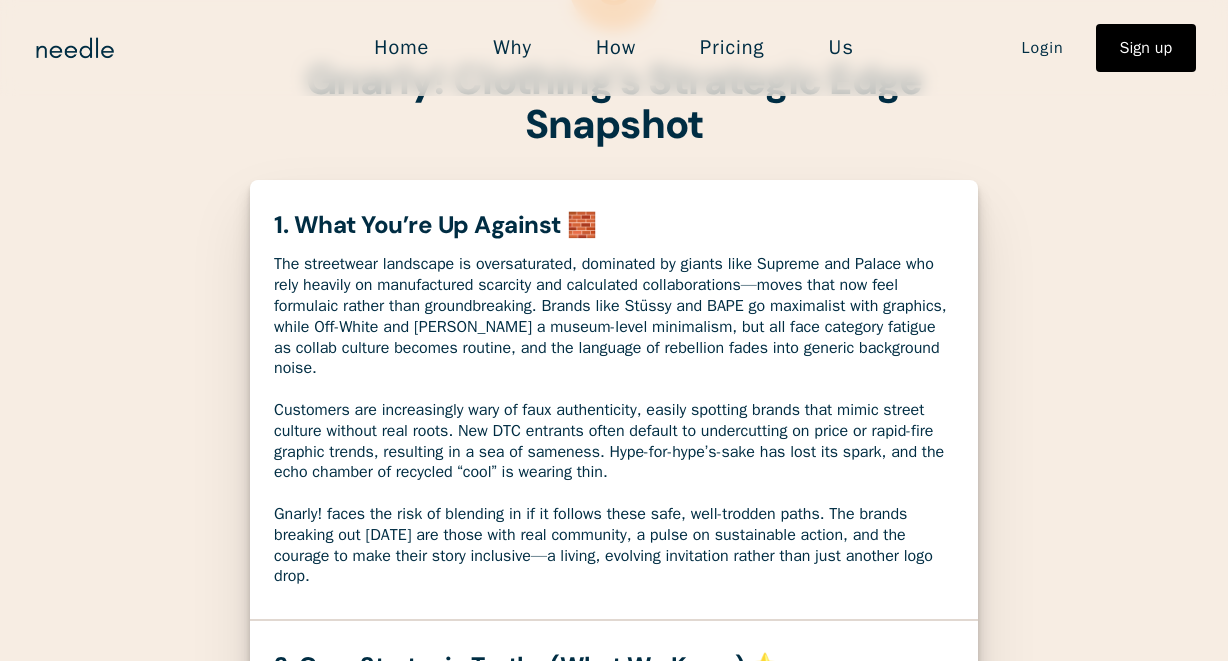 scroll, scrollTop: 204, scrollLeft: 0, axis: vertical 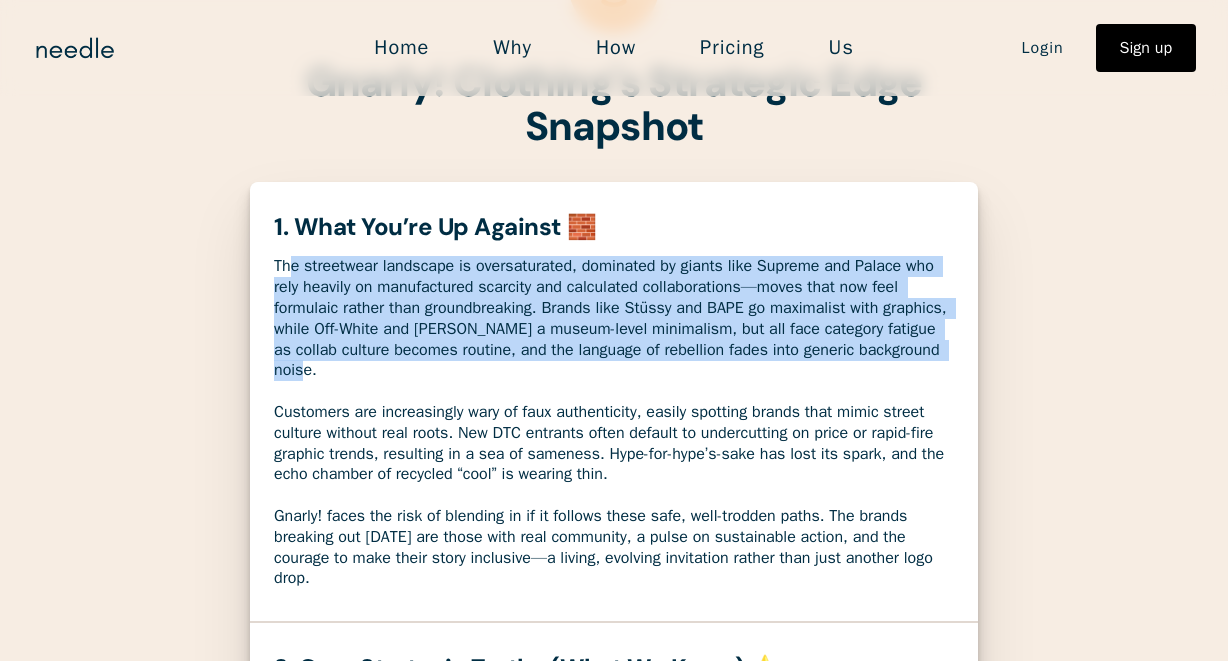 drag, startPoint x: 296, startPoint y: 270, endPoint x: 504, endPoint y: 363, distance: 227.84424 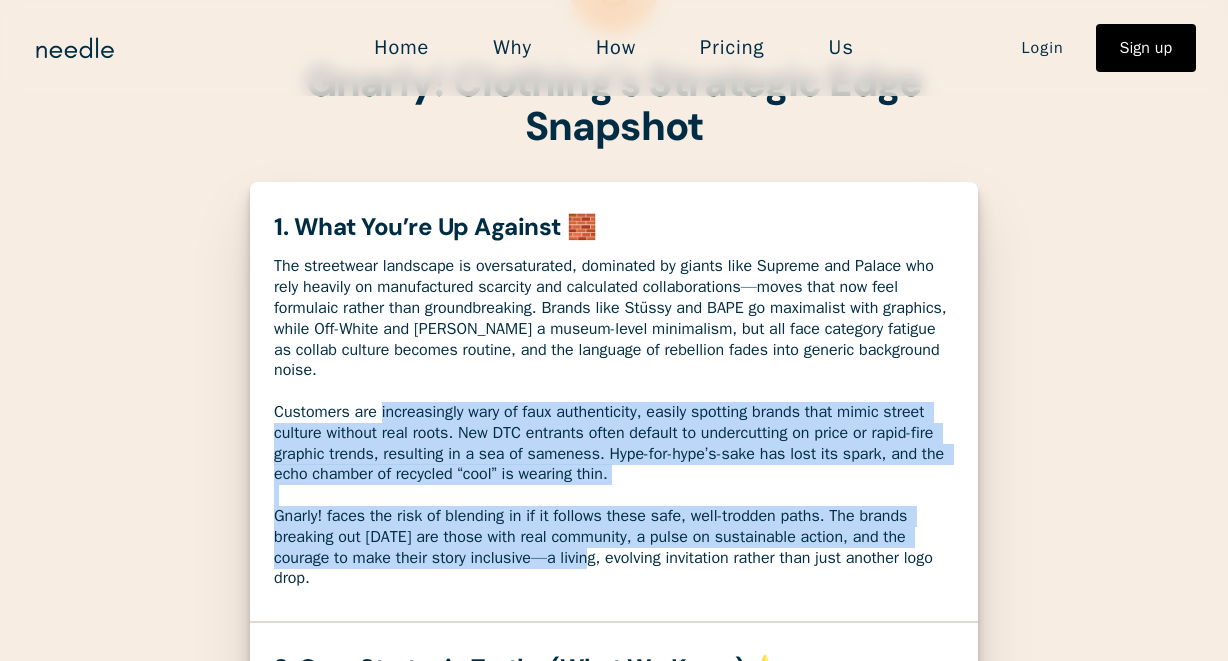 drag, startPoint x: 382, startPoint y: 422, endPoint x: 605, endPoint y: 559, distance: 261.72122 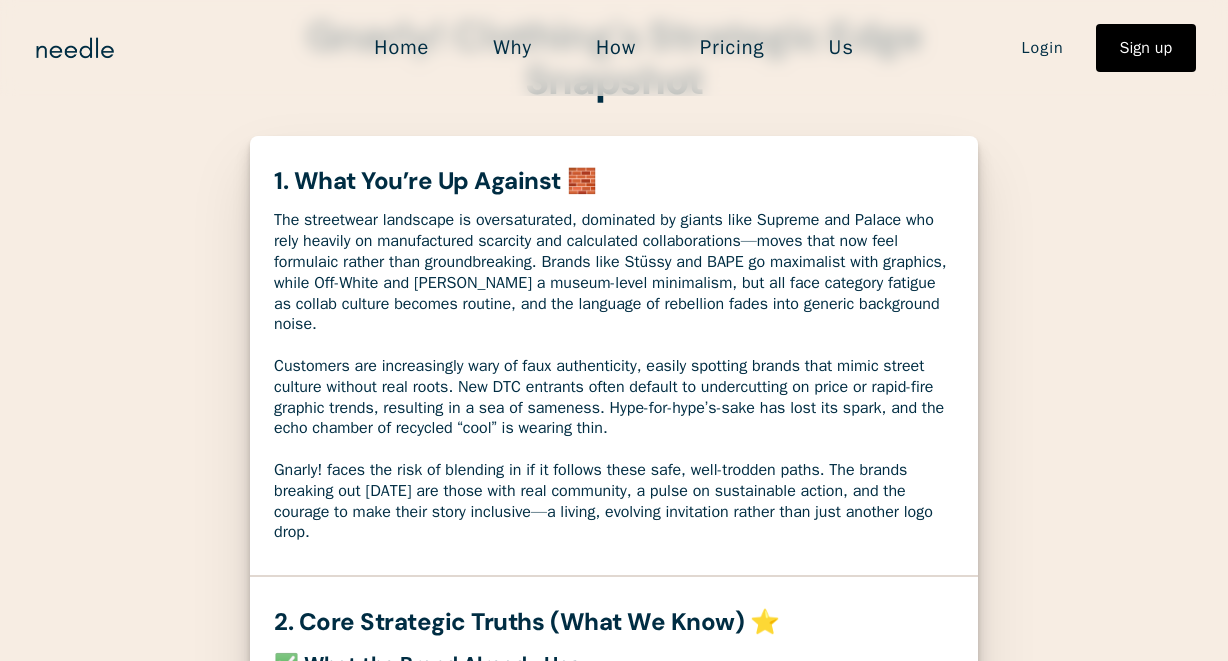click on "1. What You’re Up Against 🧱 The streetwear landscape is oversaturated, dominated by giants like Supreme and Palace who rely heavily on manufactured scarcity and calculated collaborations—moves that now feel formulaic rather than groundbreaking. Brands like Stüssy and BAPE go maximalist with graphics, while Off-White and Kith chase a museum-level minimalism, but all face category fatigue as collab culture becomes routine, and the language of rebellion fades into generic background noise.  Customers are increasingly wary of faux authenticity, easily spotting brands that mimic street culture without real roots. New DTC entrants often default to undercutting on price or rapid-fire graphic trends, resulting in a sea of sameness. Hype-for-hype’s-sake has lost its spark, and the echo chamber of recycled “cool” is wearing thin. 2. Core Strategic Truths (What We Know) ⭐️ ✅ What the Brand Already Has:
A global feed with hyper-local street culture influence, from LA to Kuala Lumpur. Pillar Message" at bounding box center (614, 2031) 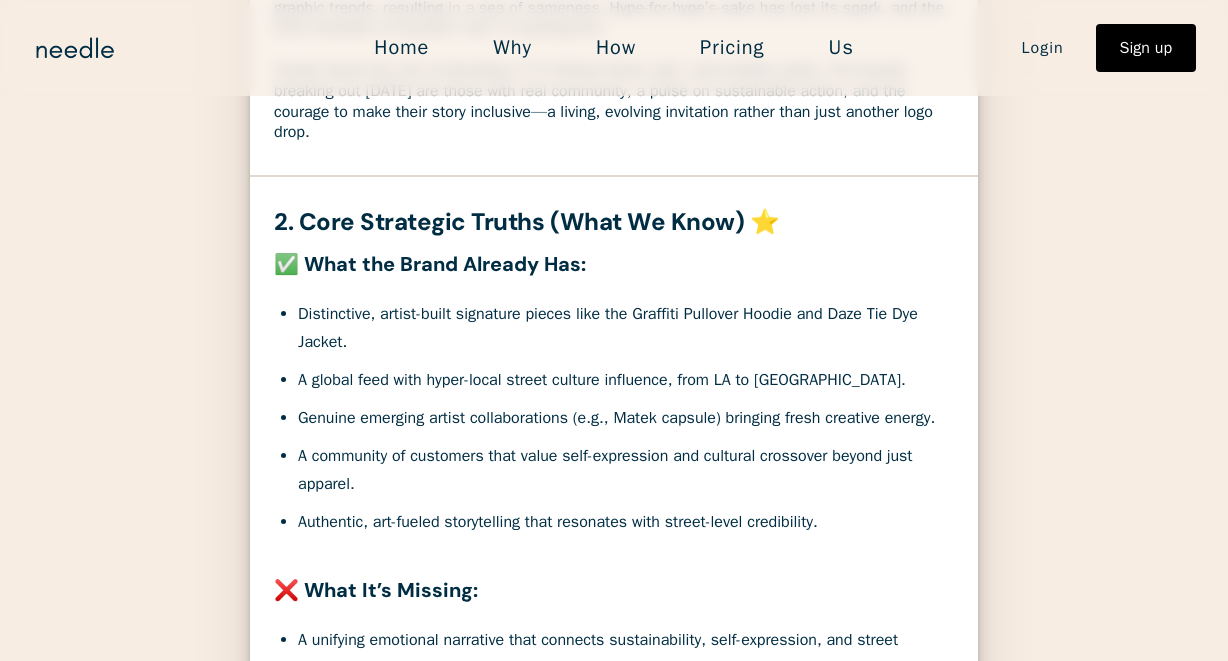 scroll, scrollTop: 642, scrollLeft: 0, axis: vertical 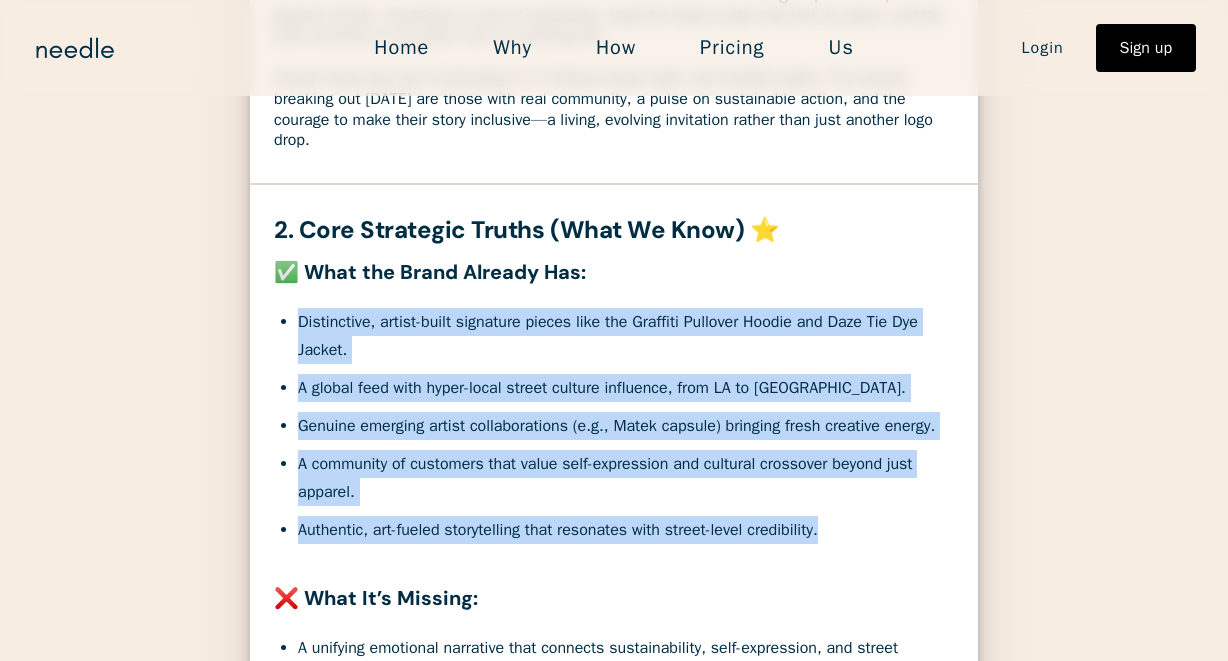 drag, startPoint x: 855, startPoint y: 558, endPoint x: 327, endPoint y: 331, distance: 574.72864 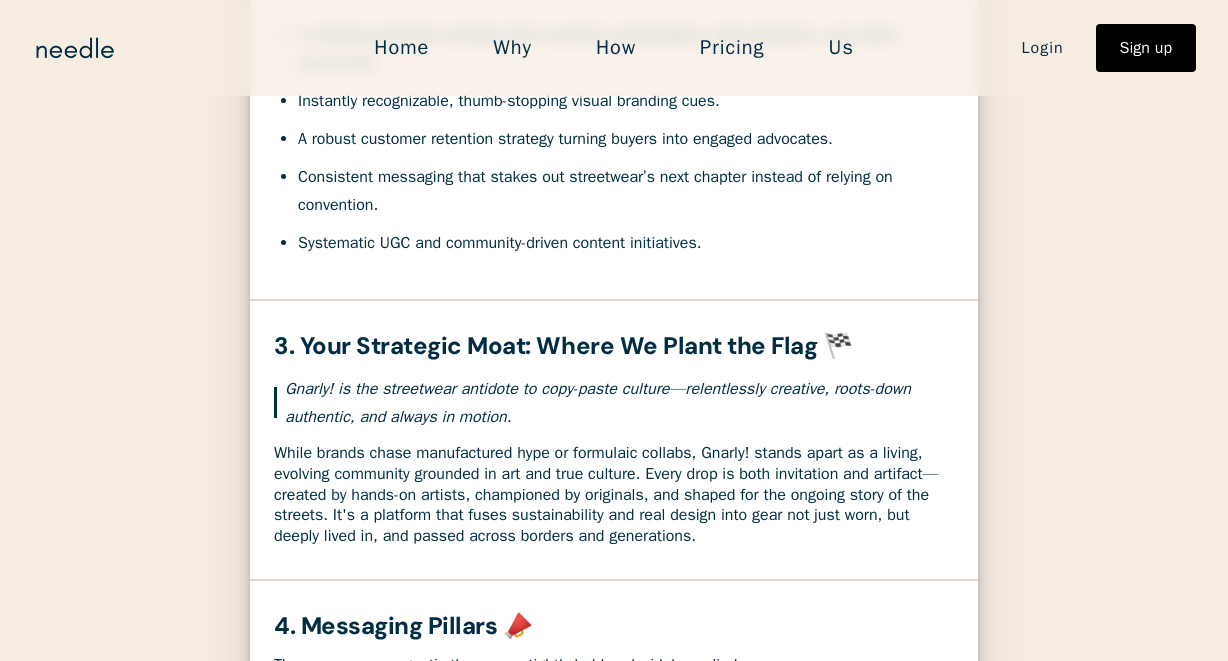 scroll, scrollTop: 1253, scrollLeft: 0, axis: vertical 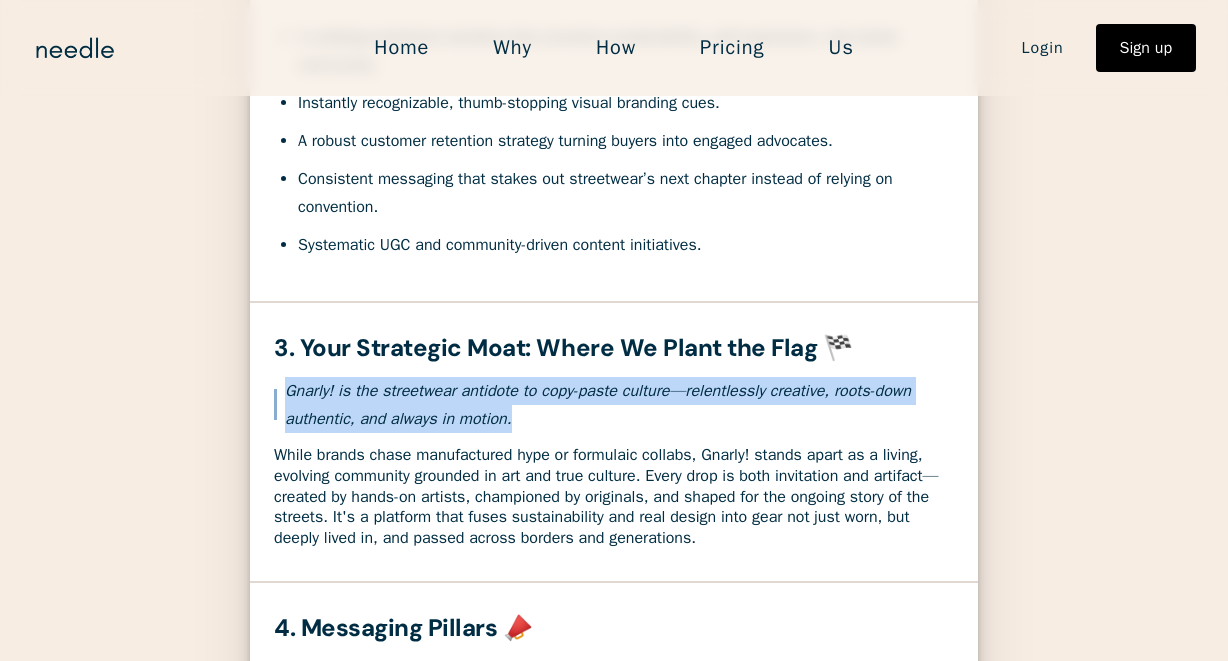 drag, startPoint x: 617, startPoint y: 457, endPoint x: 425, endPoint y: 430, distance: 193.88914 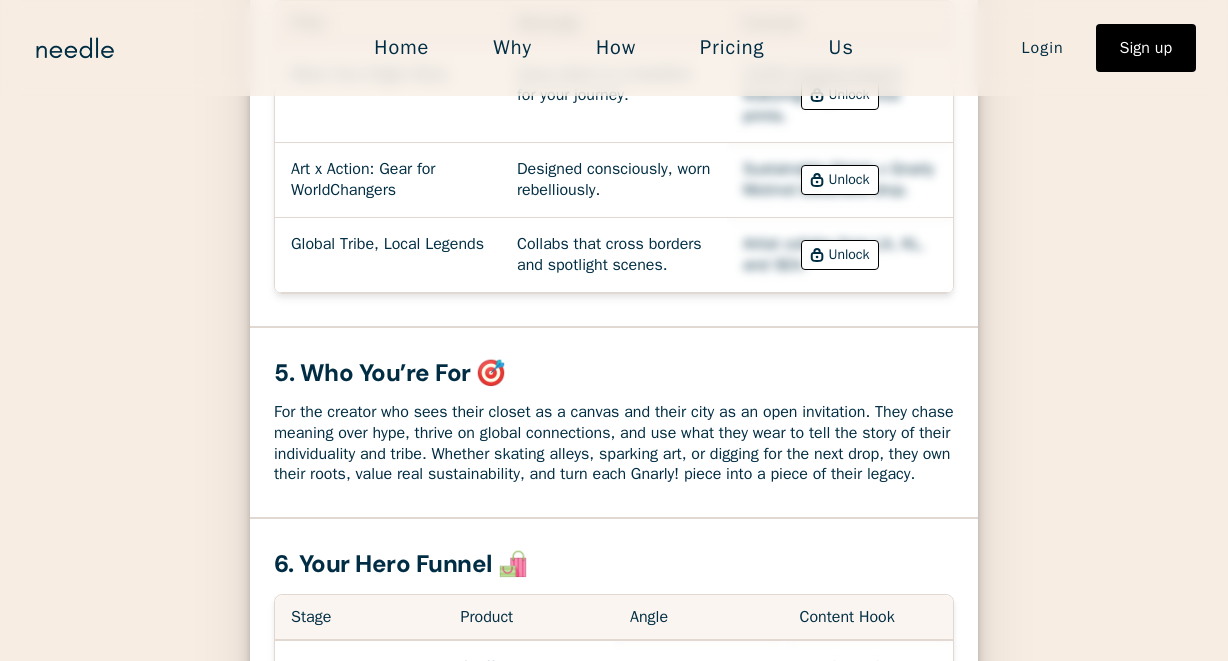 scroll, scrollTop: 1961, scrollLeft: 0, axis: vertical 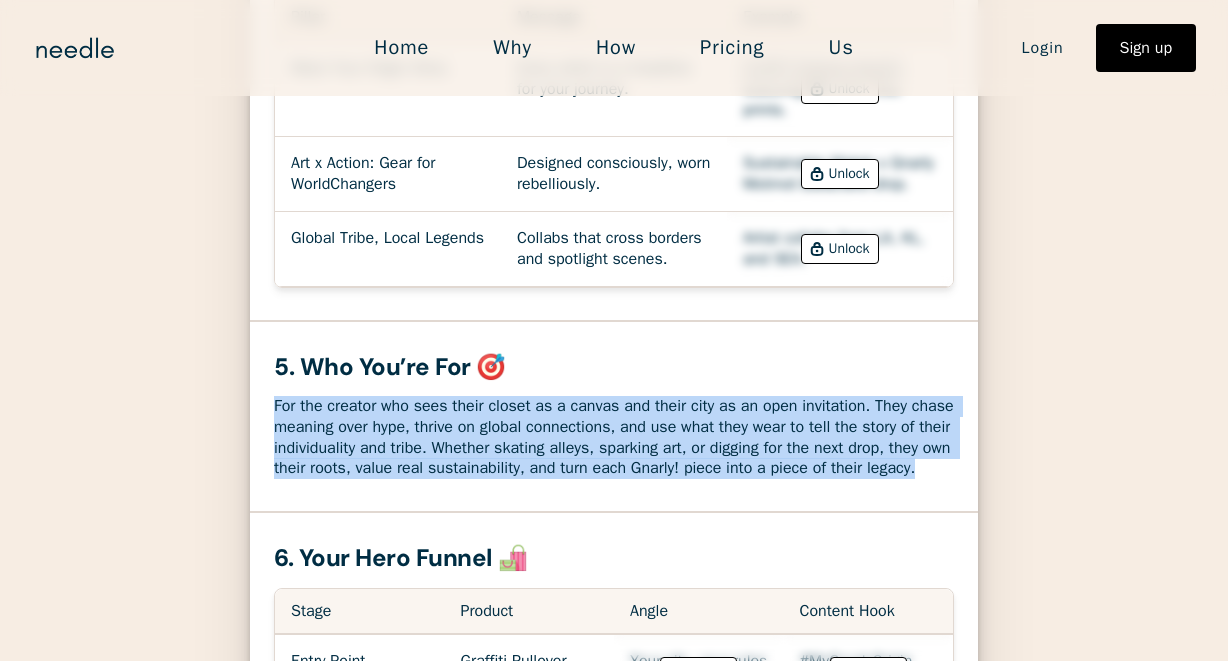 drag, startPoint x: 454, startPoint y: 543, endPoint x: 378, endPoint y: 479, distance: 99.35794 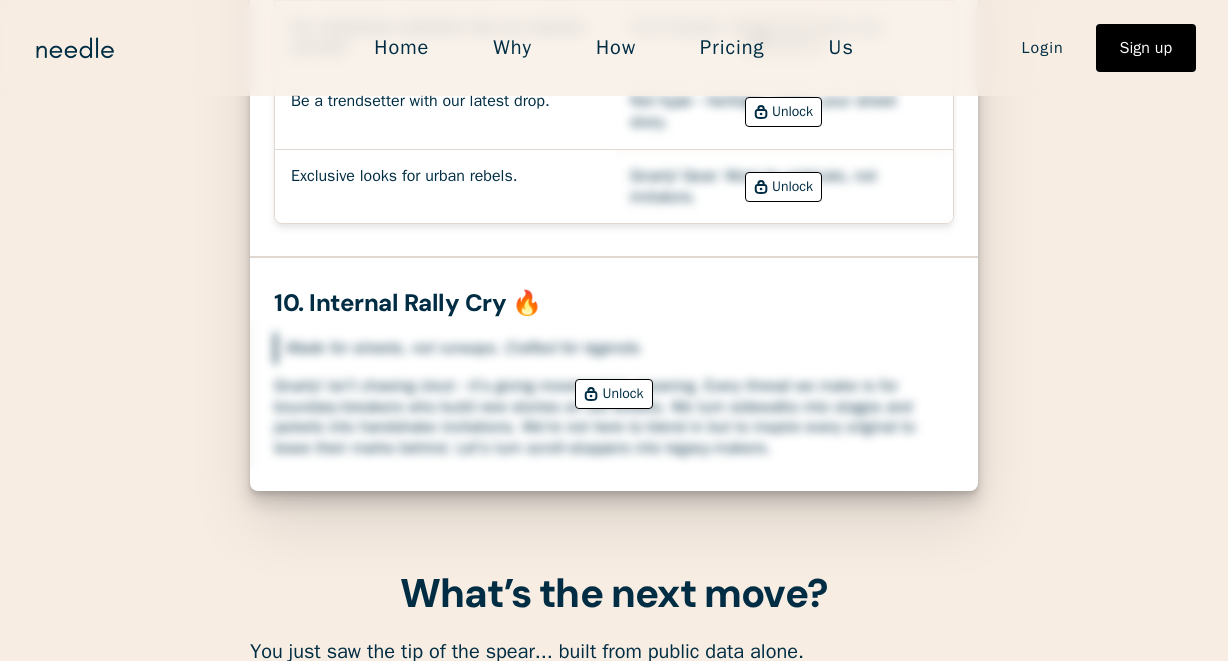 scroll, scrollTop: 3682, scrollLeft: 0, axis: vertical 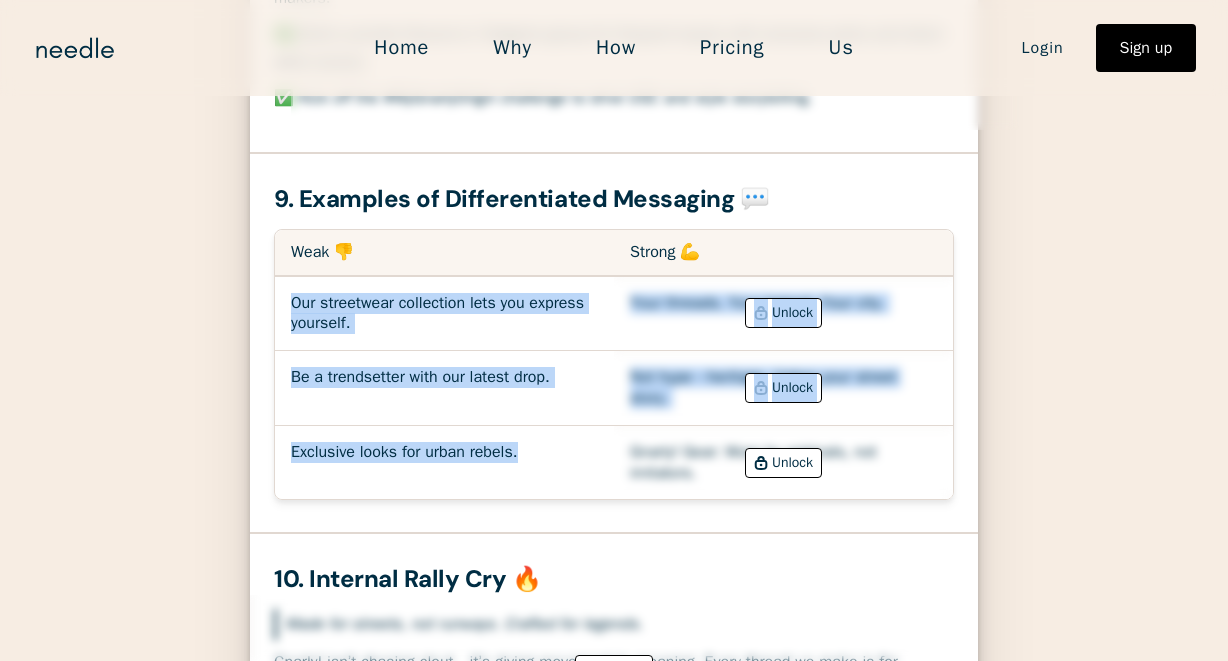 drag, startPoint x: 553, startPoint y: 550, endPoint x: 325, endPoint y: 409, distance: 268.07648 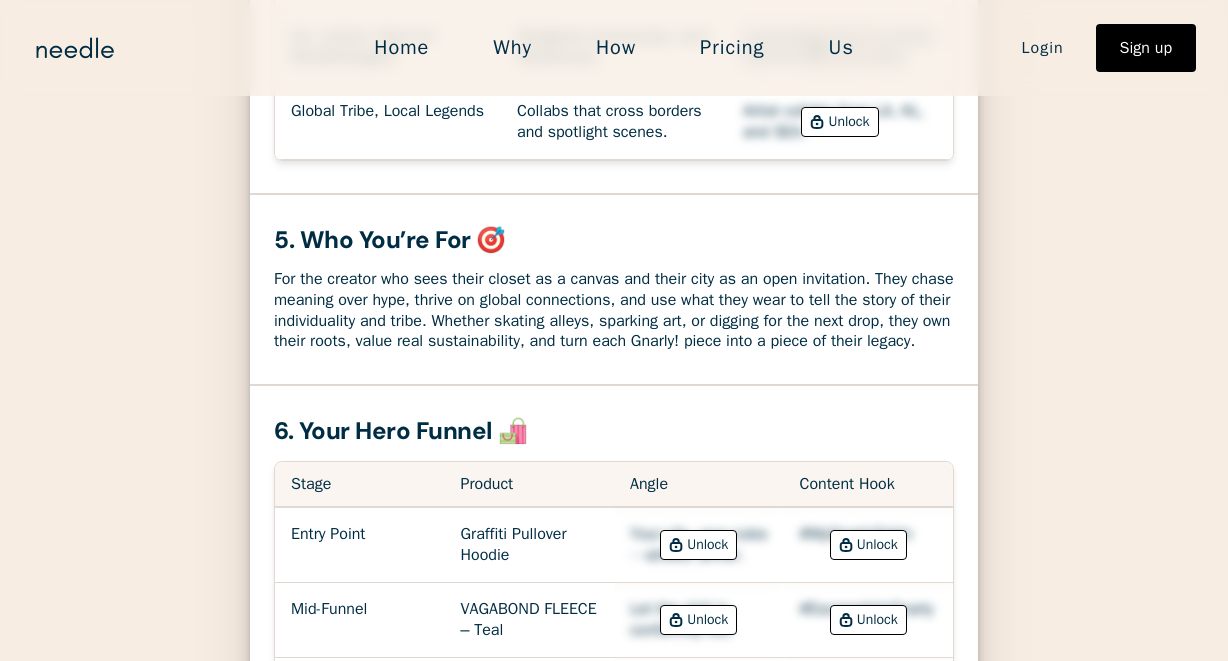 scroll, scrollTop: 2087, scrollLeft: 0, axis: vertical 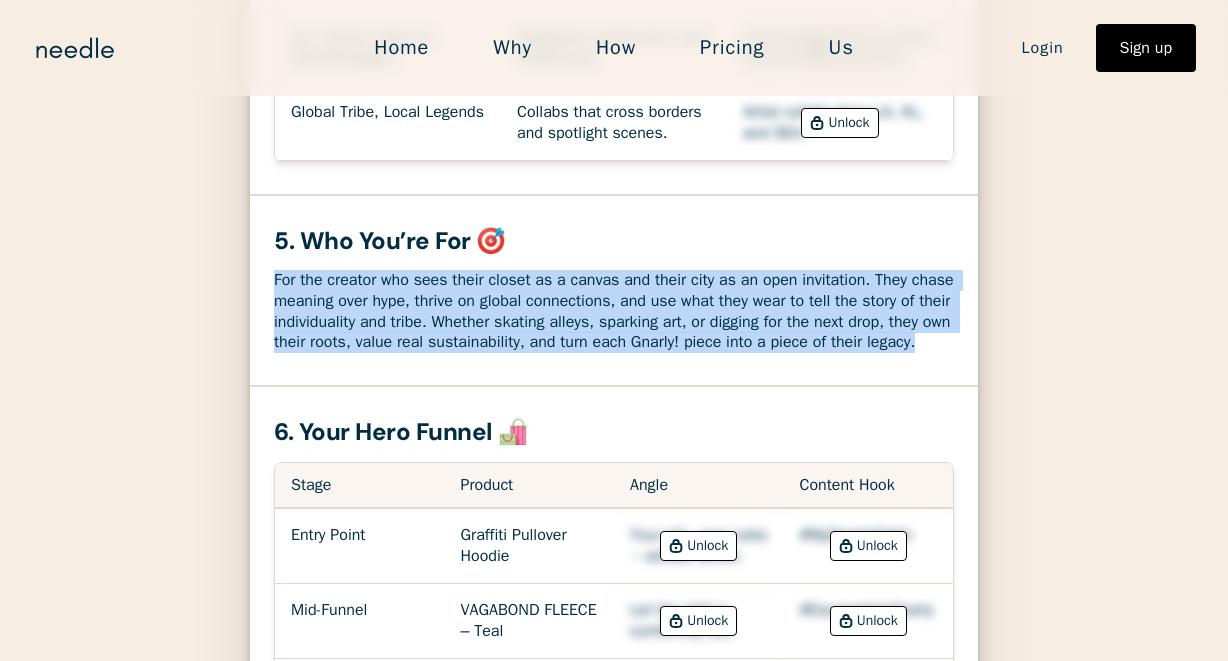 drag, startPoint x: 426, startPoint y: 428, endPoint x: 260, endPoint y: 337, distance: 189.30663 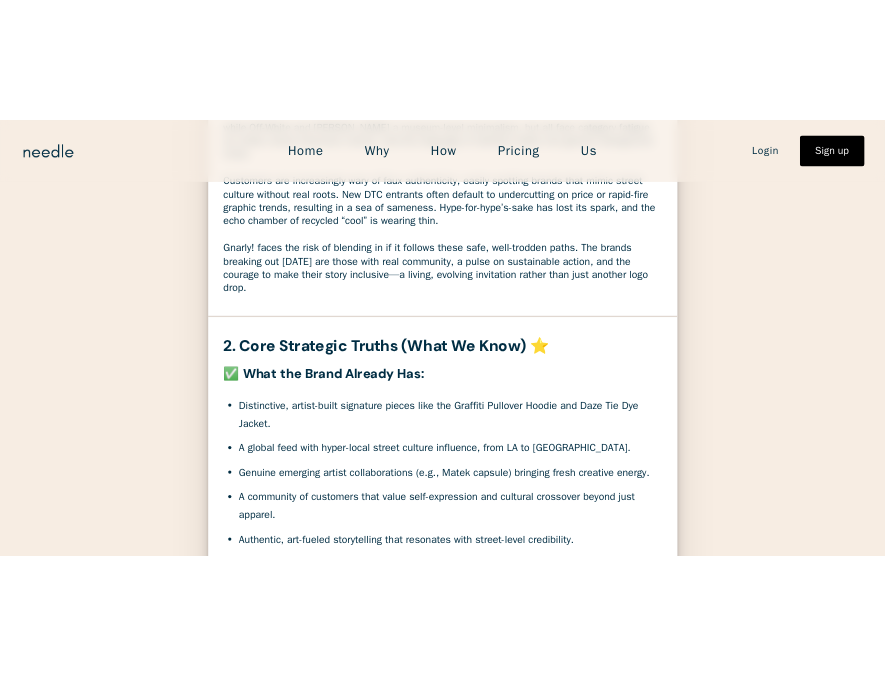 scroll, scrollTop: 523, scrollLeft: 0, axis: vertical 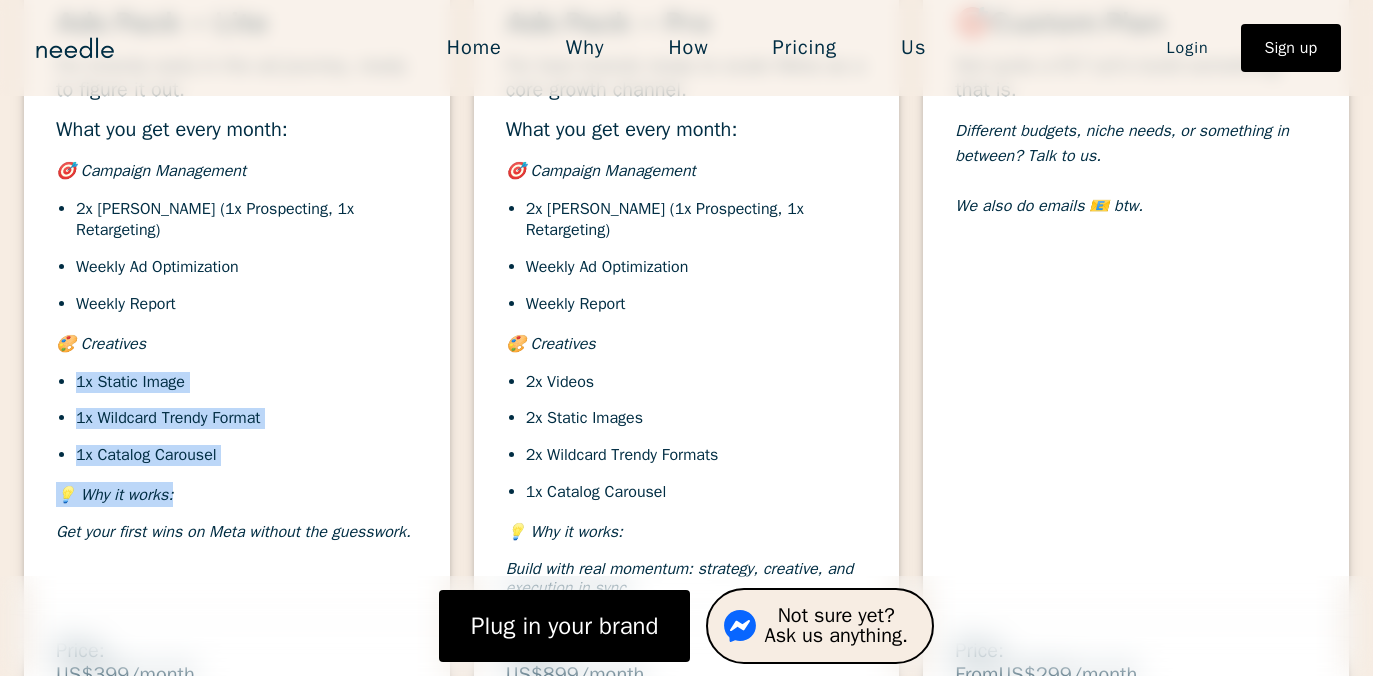 drag, startPoint x: 76, startPoint y: 376, endPoint x: 221, endPoint y: 489, distance: 183.83145 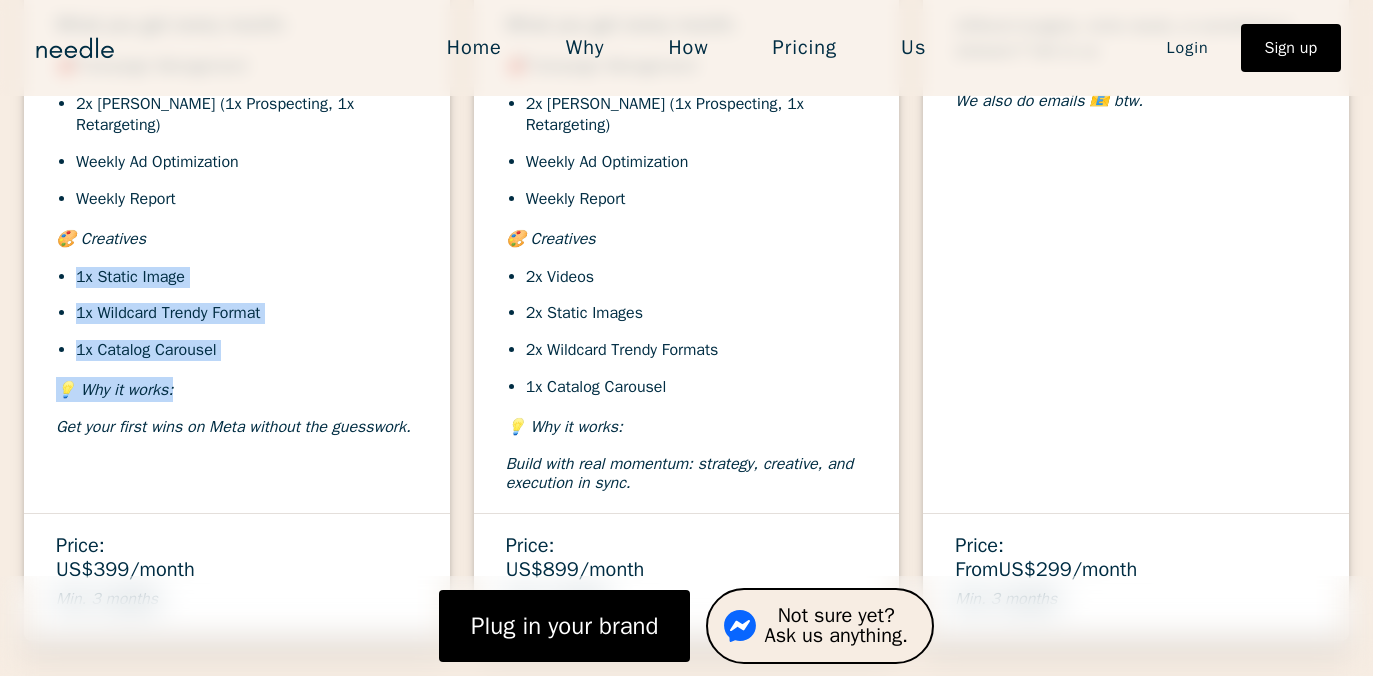 scroll, scrollTop: 7240, scrollLeft: 0, axis: vertical 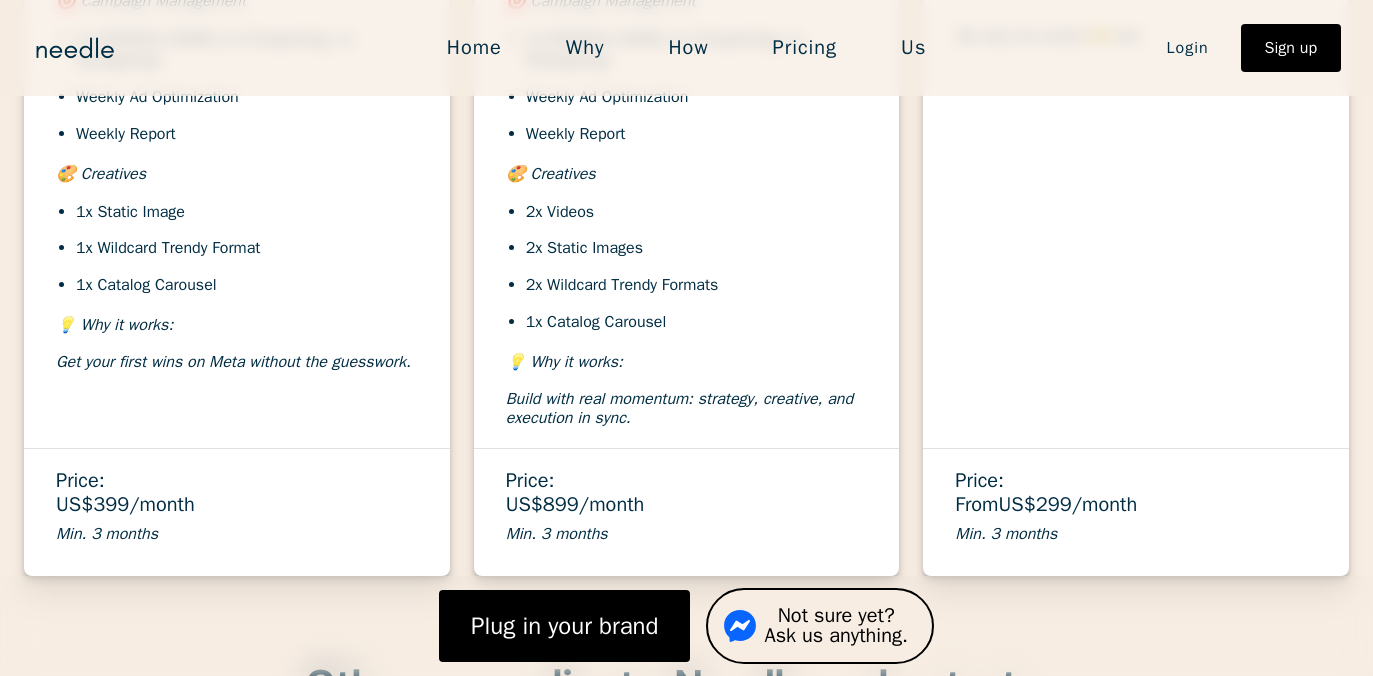 click on "Min. 3 months" at bounding box center (237, 534) 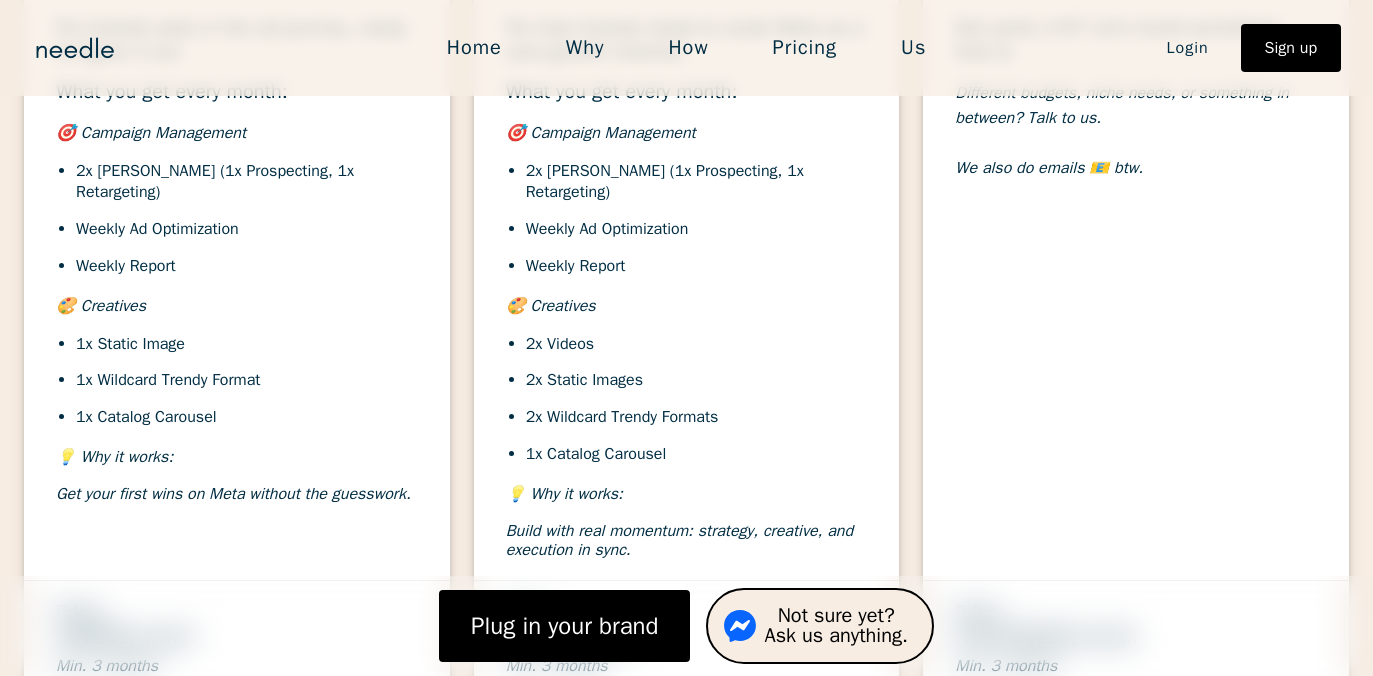 scroll, scrollTop: 7103, scrollLeft: 0, axis: vertical 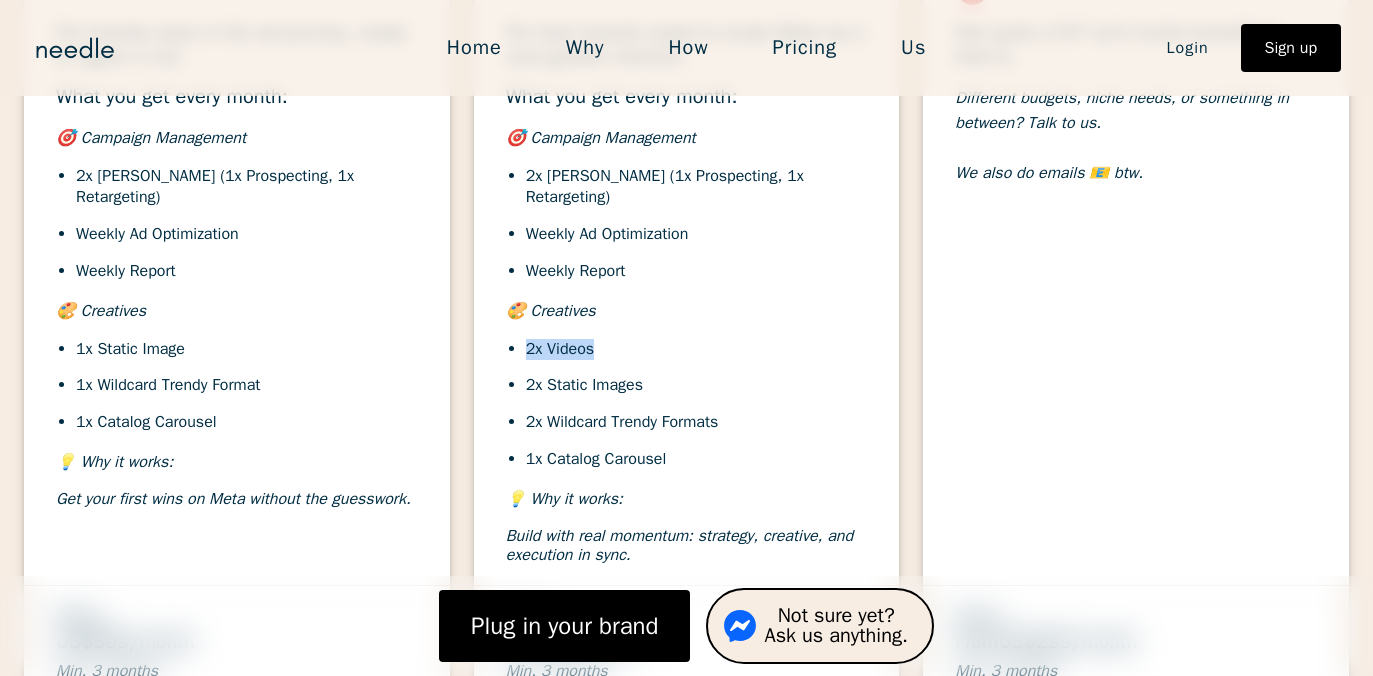 drag, startPoint x: 623, startPoint y: 336, endPoint x: 519, endPoint y: 347, distance: 104.58012 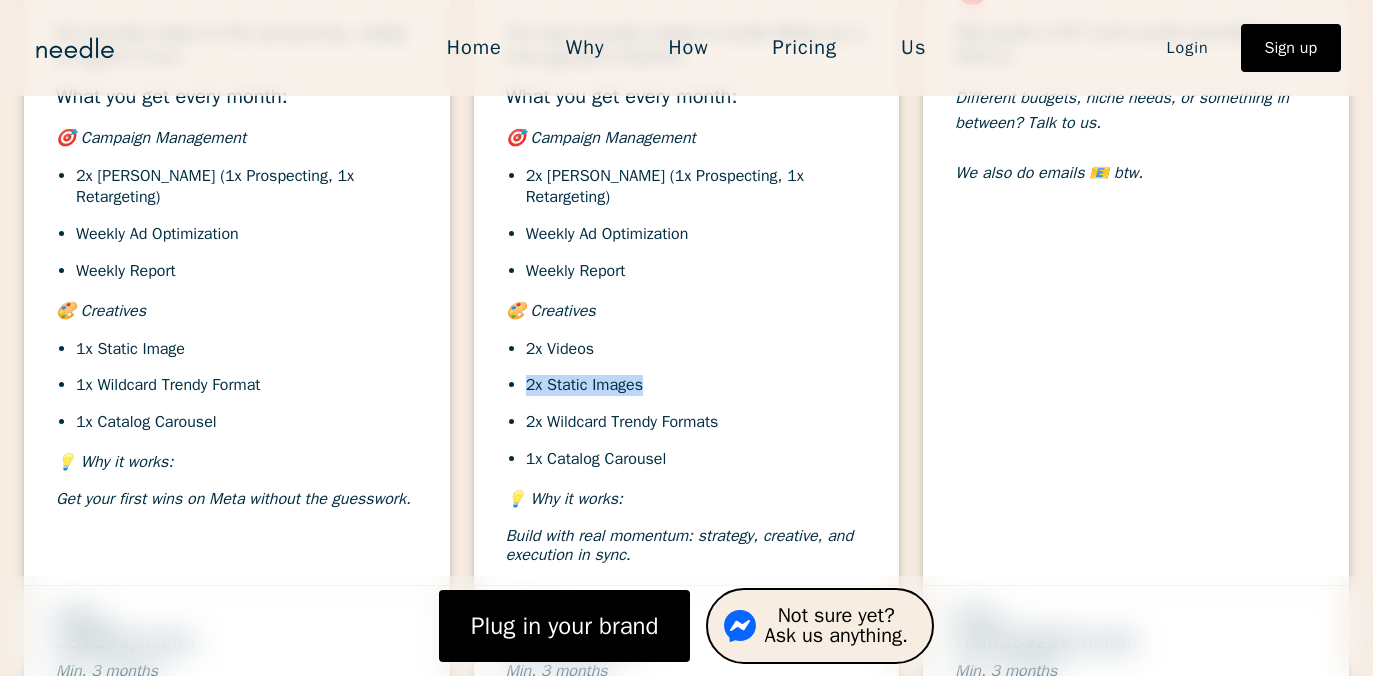 drag, startPoint x: 651, startPoint y: 366, endPoint x: 496, endPoint y: 371, distance: 155.08063 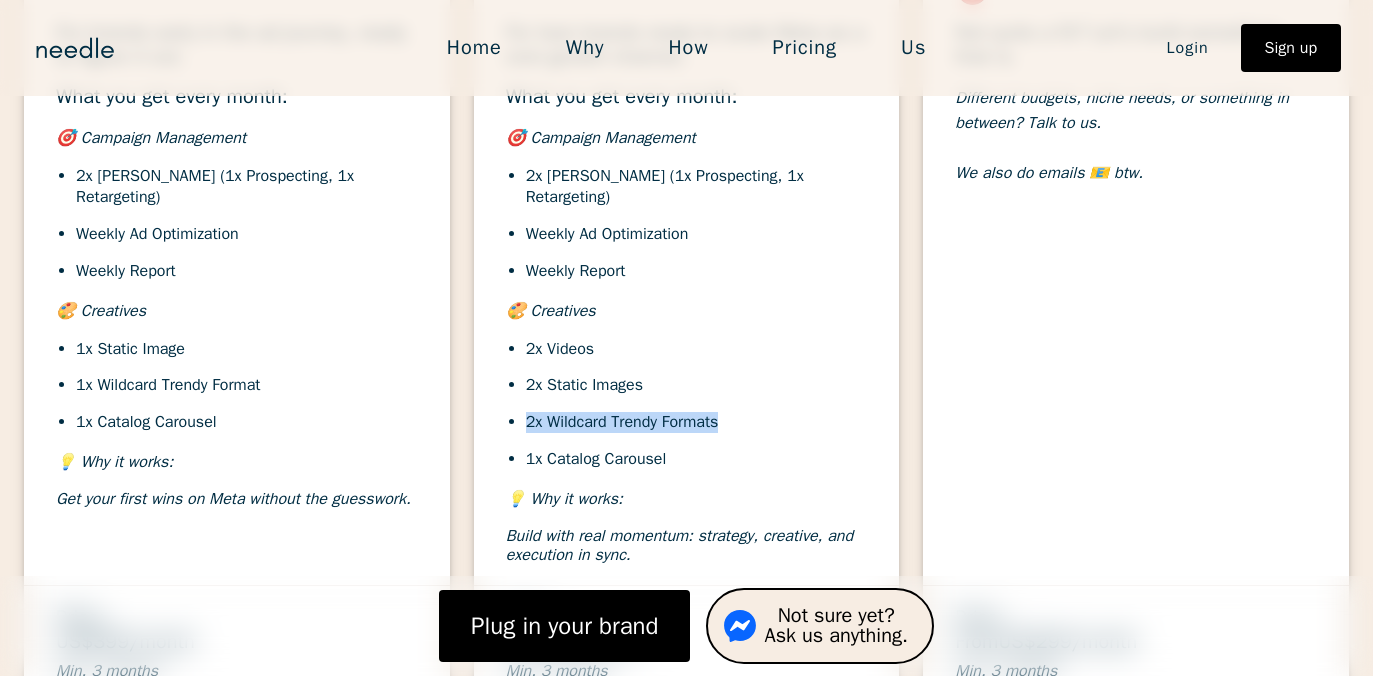 drag, startPoint x: 754, startPoint y: 412, endPoint x: 526, endPoint y: 418, distance: 228.07893 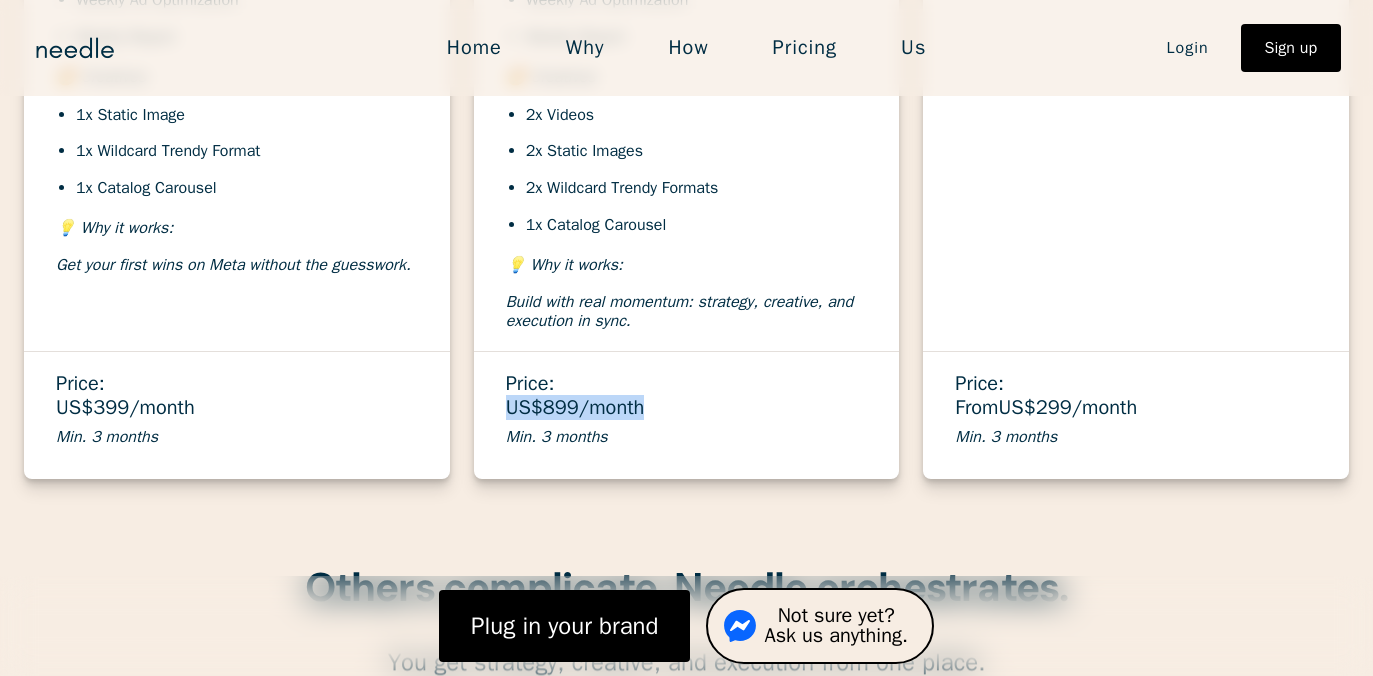 drag, startPoint x: 660, startPoint y: 403, endPoint x: 486, endPoint y: 395, distance: 174.1838 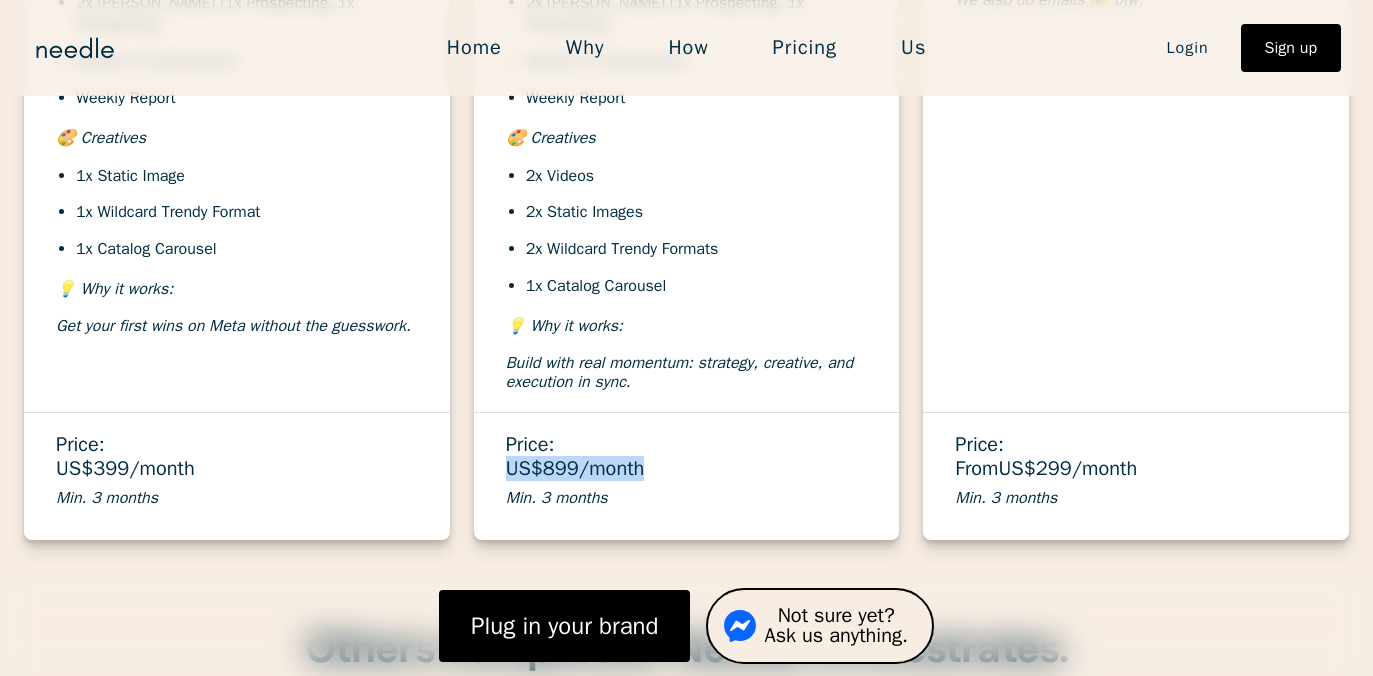 scroll, scrollTop: 7273, scrollLeft: 0, axis: vertical 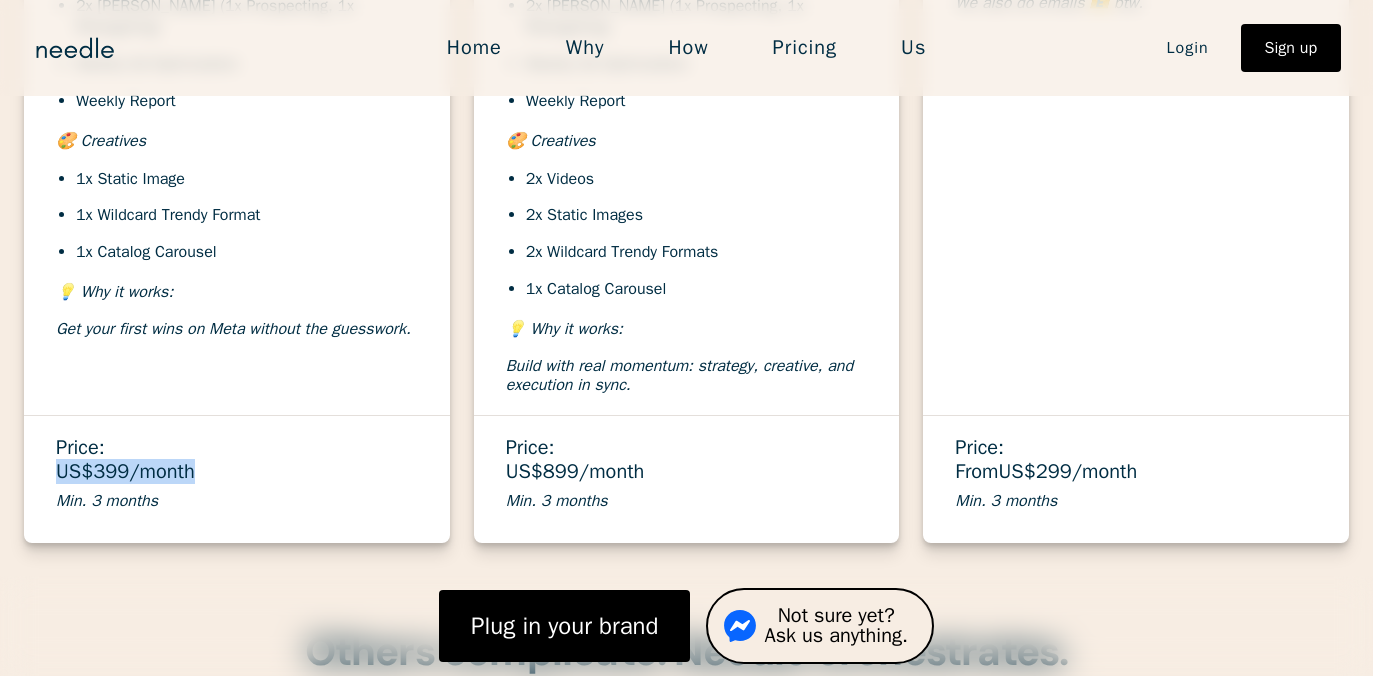 drag, startPoint x: 206, startPoint y: 462, endPoint x: 328, endPoint y: 471, distance: 122.33152 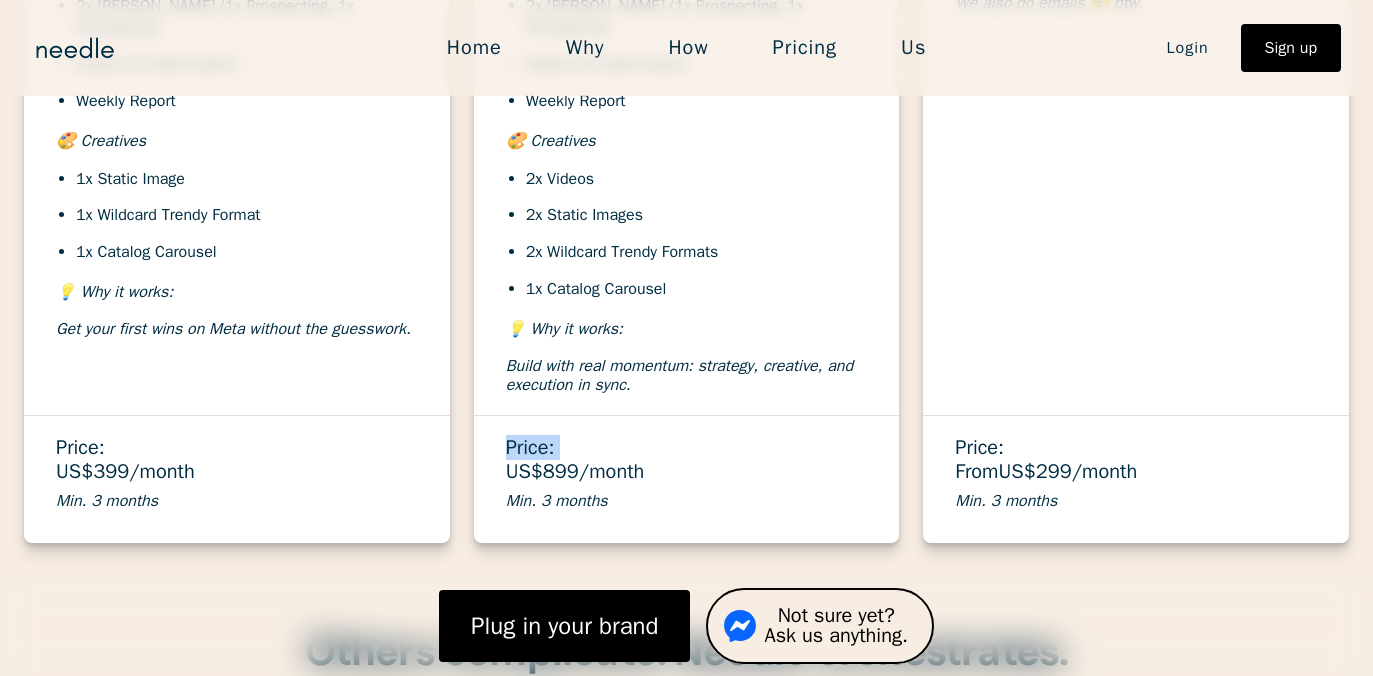 drag, startPoint x: 638, startPoint y: 447, endPoint x: 491, endPoint y: 457, distance: 147.33974 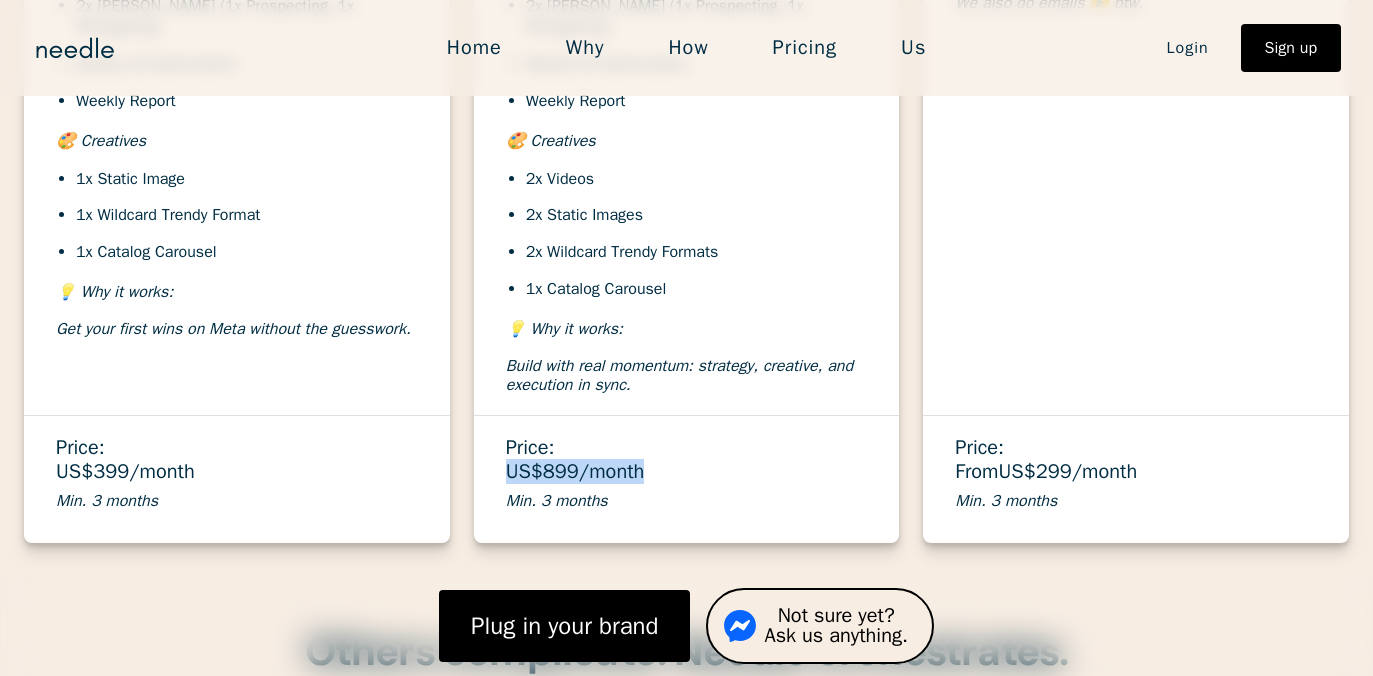 drag, startPoint x: 652, startPoint y: 466, endPoint x: 494, endPoint y: 463, distance: 158.02847 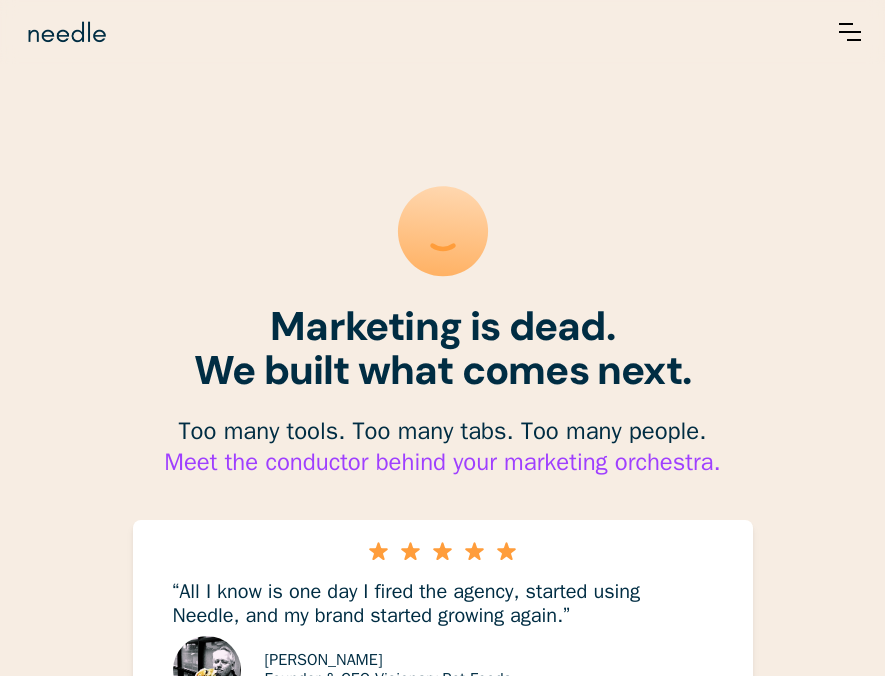 scroll, scrollTop: 0, scrollLeft: 0, axis: both 